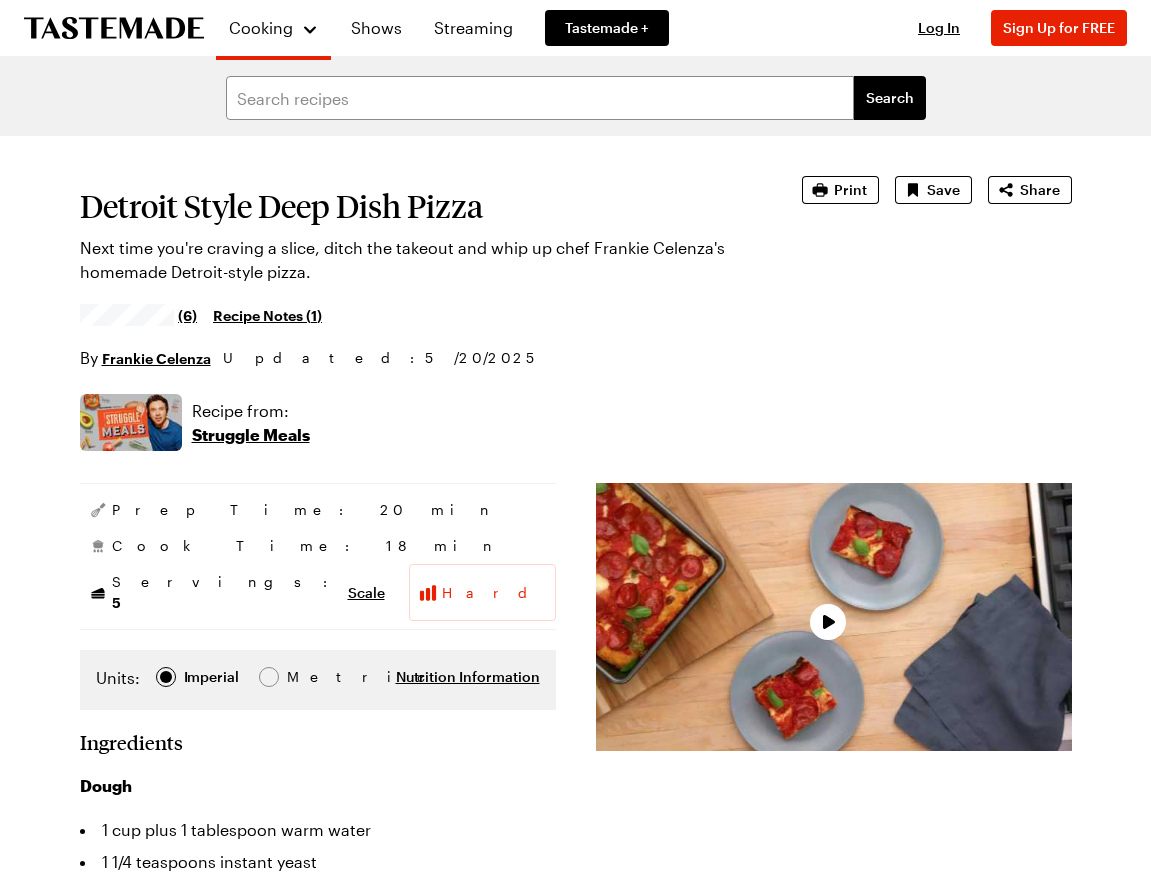 scroll, scrollTop: 0, scrollLeft: 0, axis: both 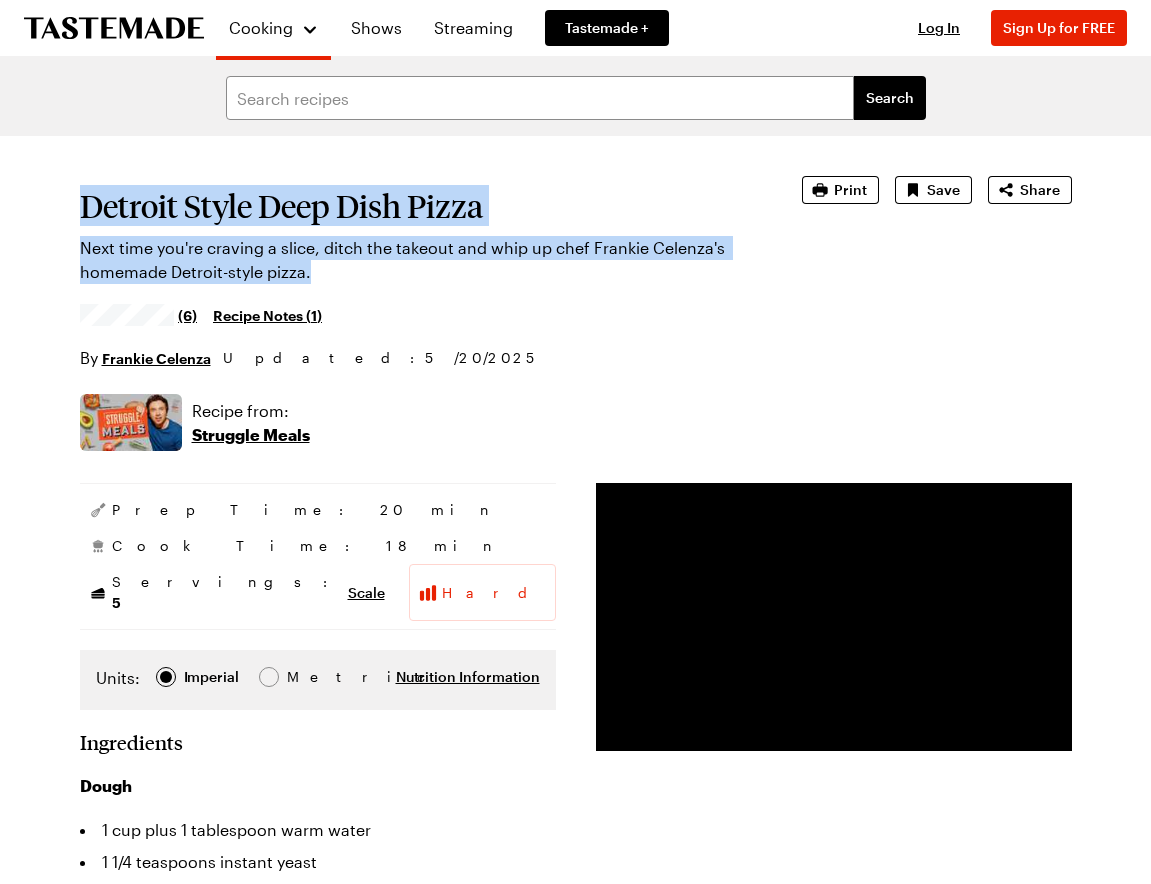 drag, startPoint x: 330, startPoint y: 272, endPoint x: 53, endPoint y: 215, distance: 282.80383 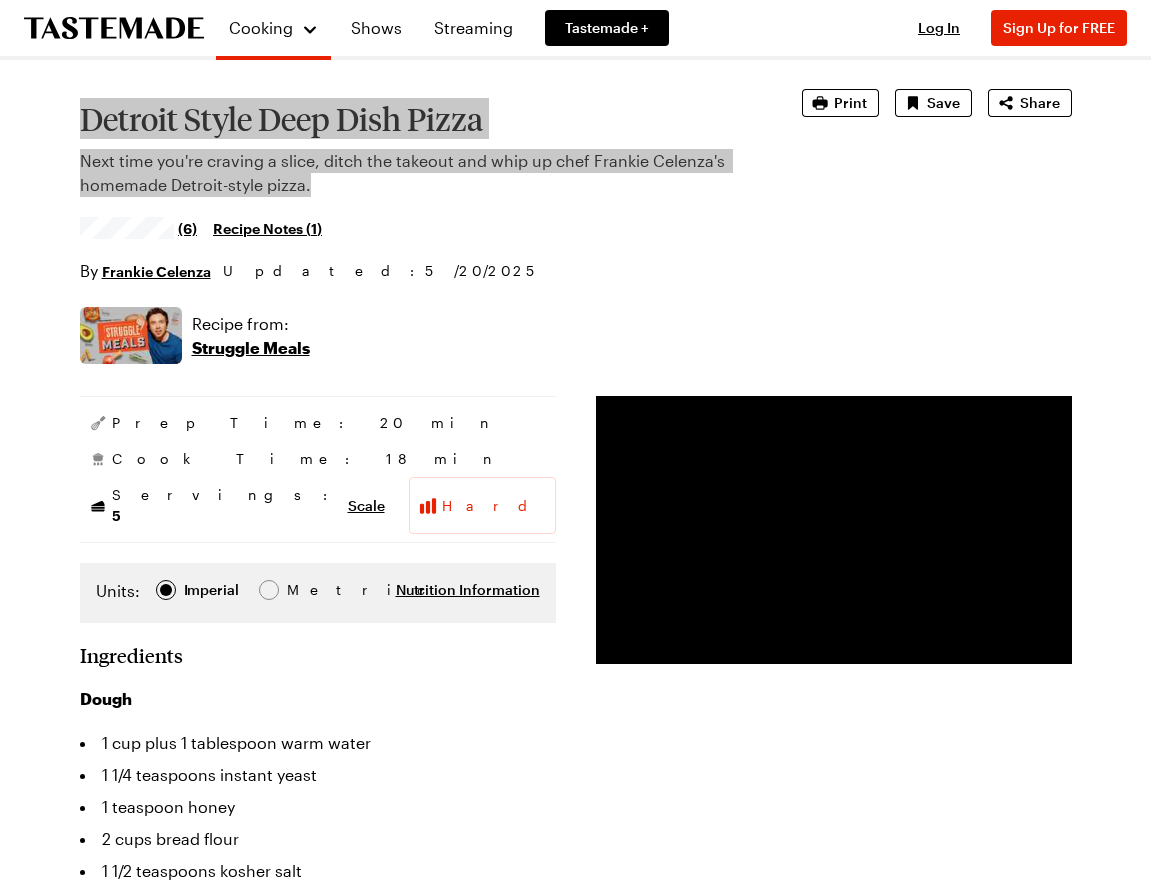 scroll, scrollTop: 86, scrollLeft: 0, axis: vertical 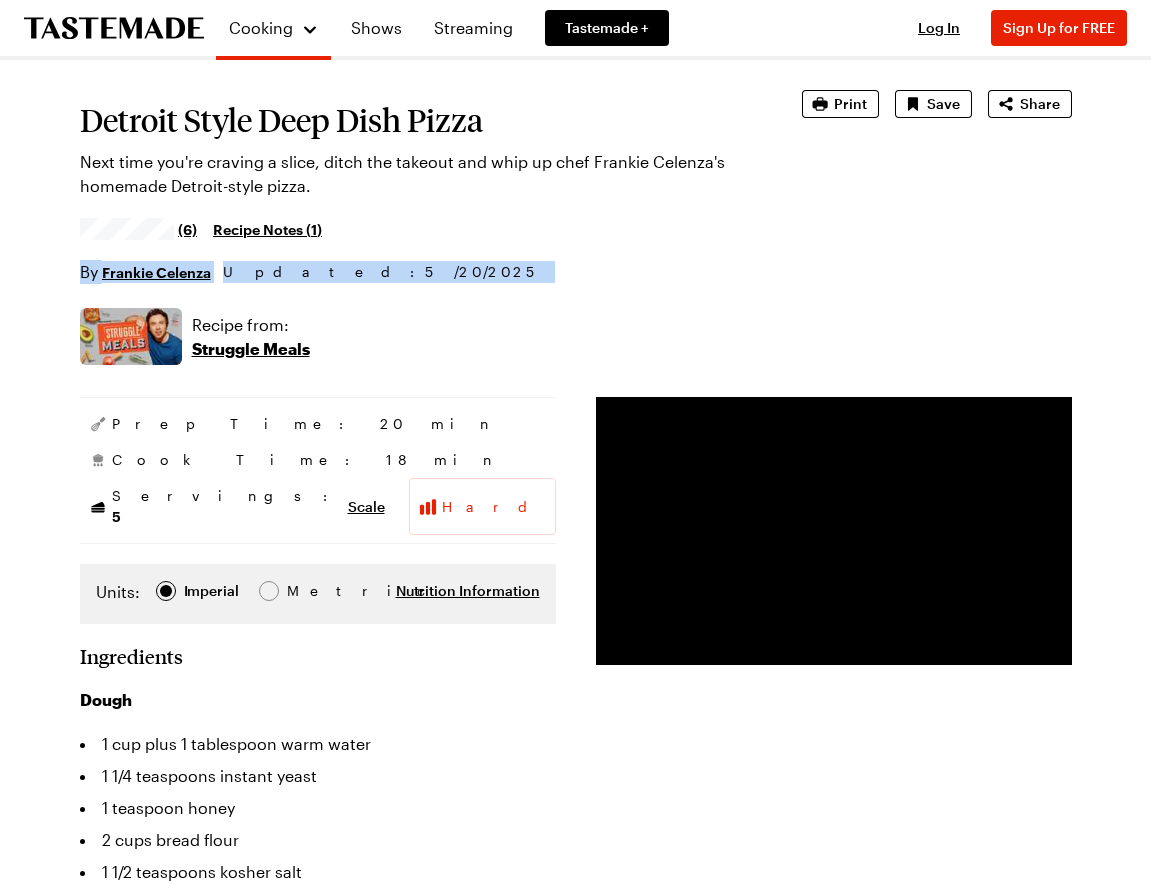 drag, startPoint x: 75, startPoint y: 267, endPoint x: 370, endPoint y: 269, distance: 295.00677 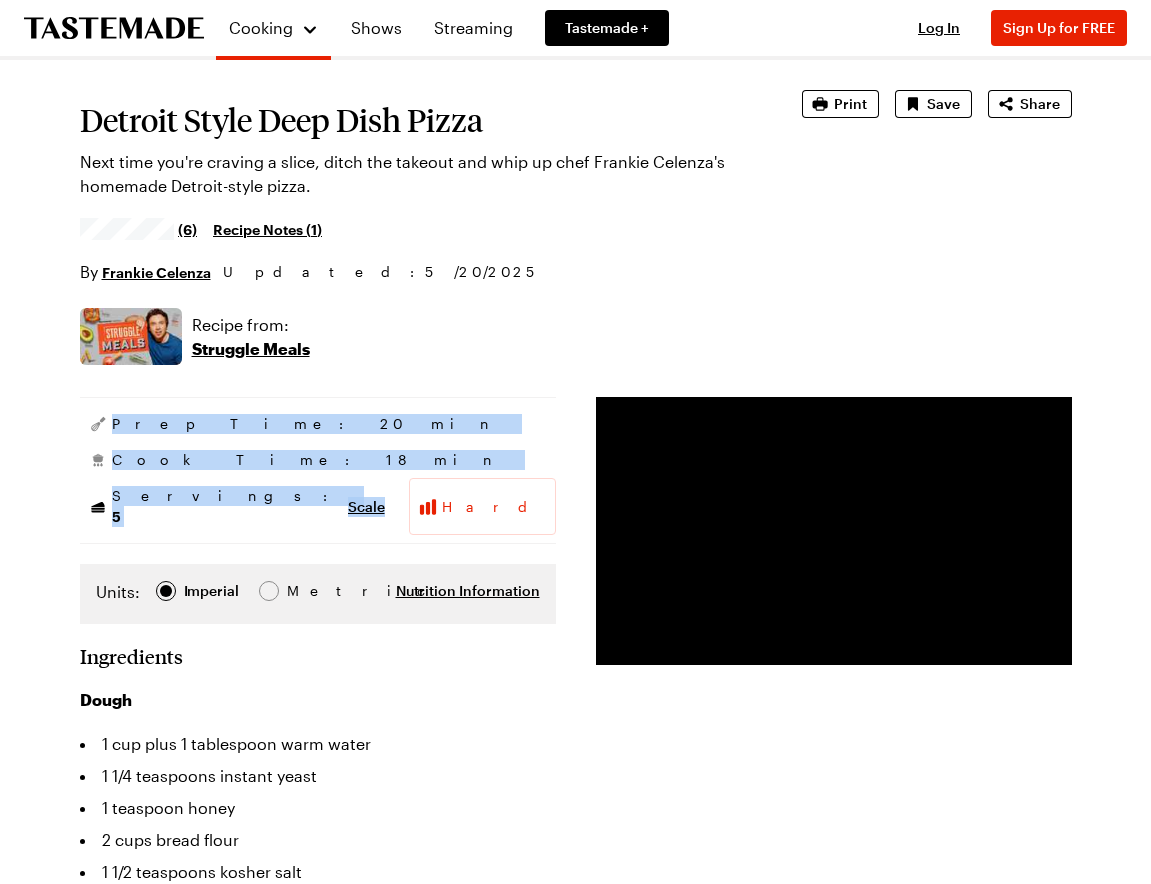drag, startPoint x: 241, startPoint y: 496, endPoint x: 59, endPoint y: 415, distance: 199.21094 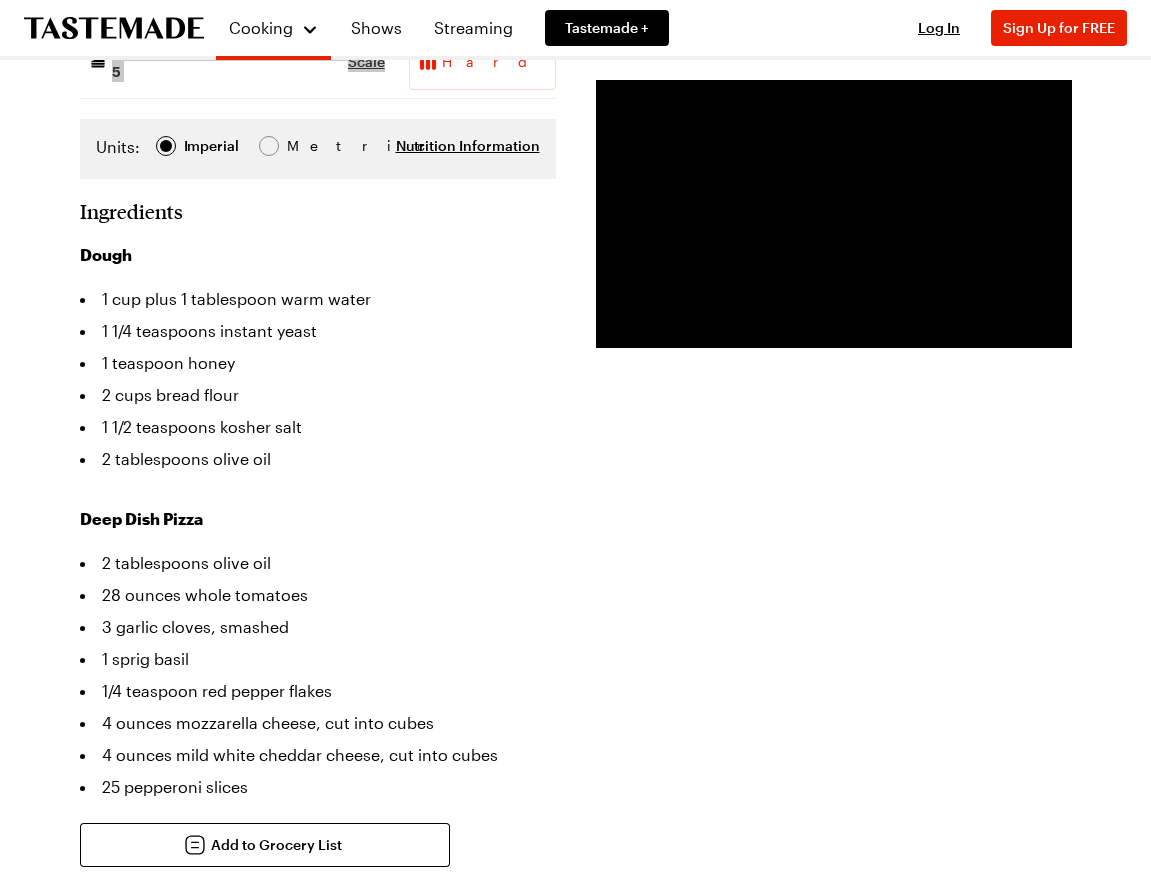 scroll, scrollTop: 536, scrollLeft: 0, axis: vertical 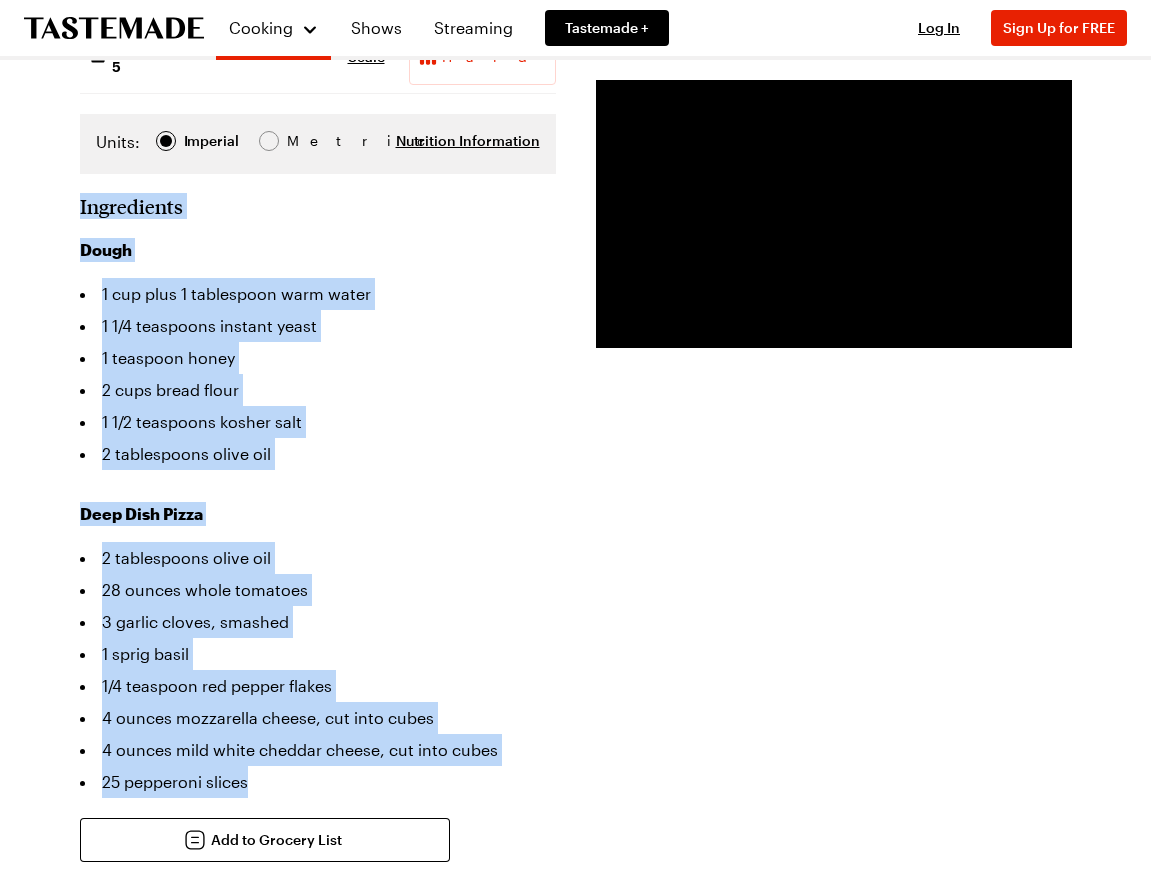 drag, startPoint x: 80, startPoint y: 186, endPoint x: 427, endPoint y: 772, distance: 681.0323 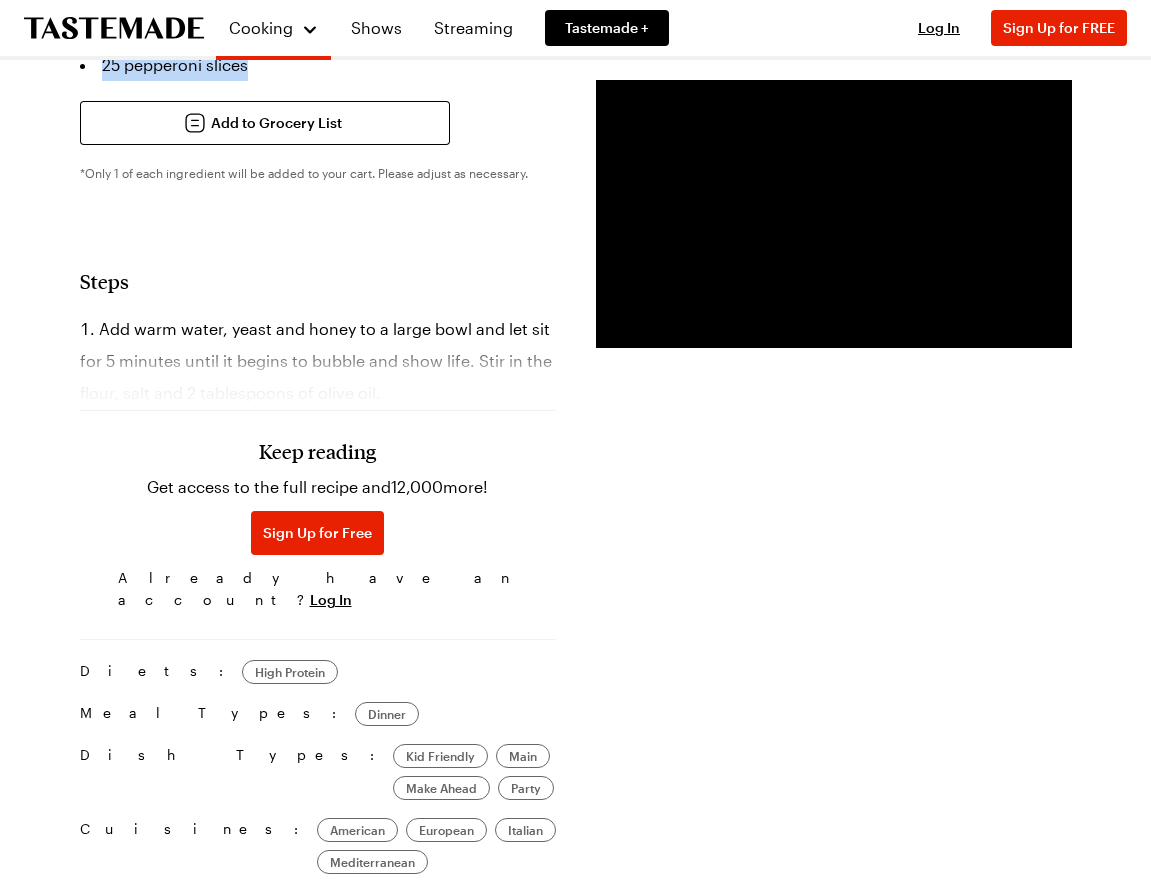 scroll, scrollTop: 1244, scrollLeft: 0, axis: vertical 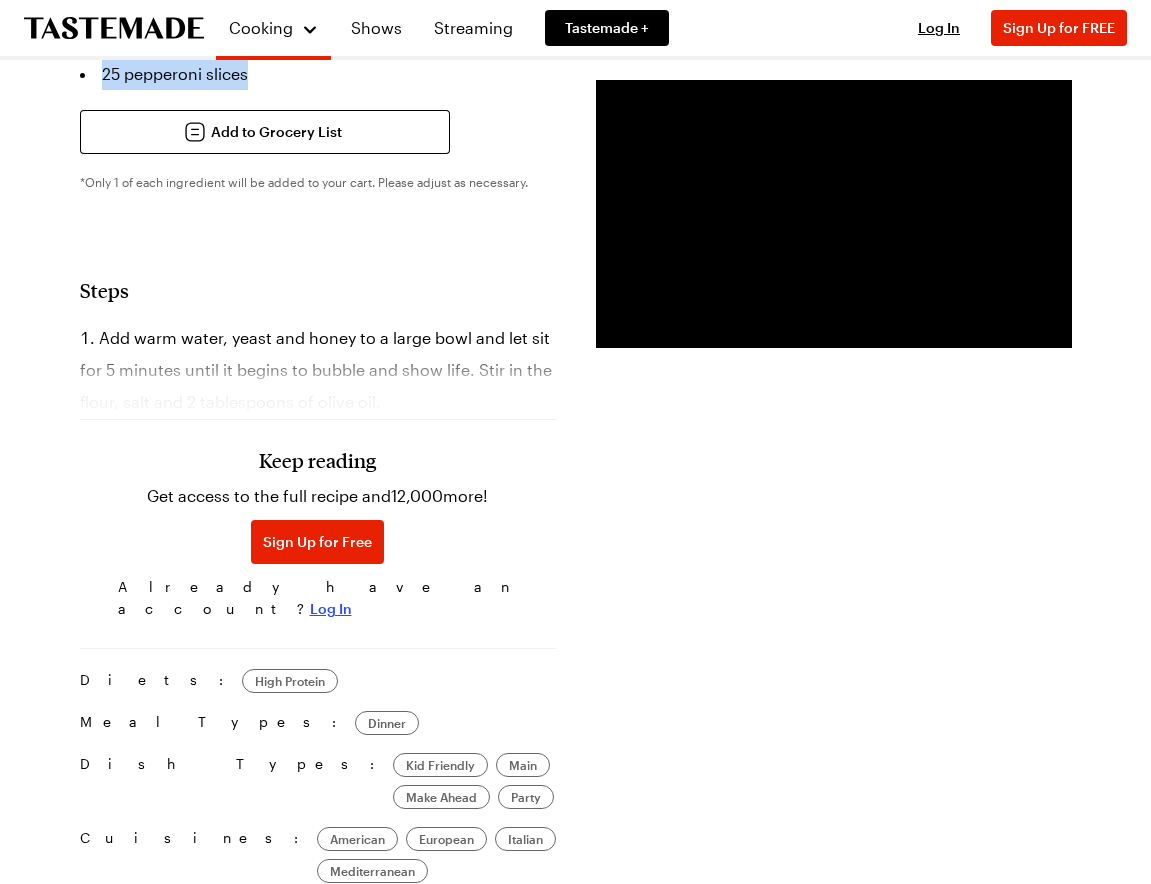click on "Log In" at bounding box center [331, 609] 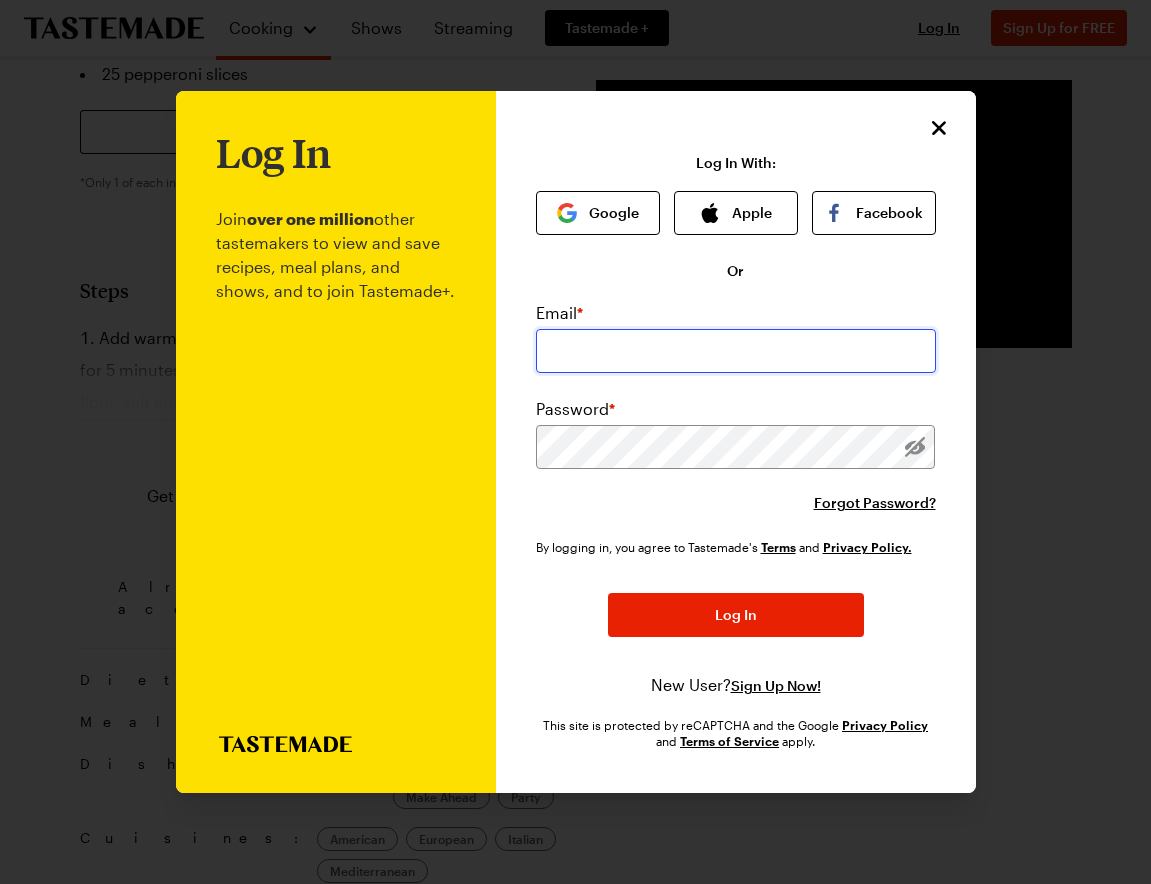 click at bounding box center (736, 351) 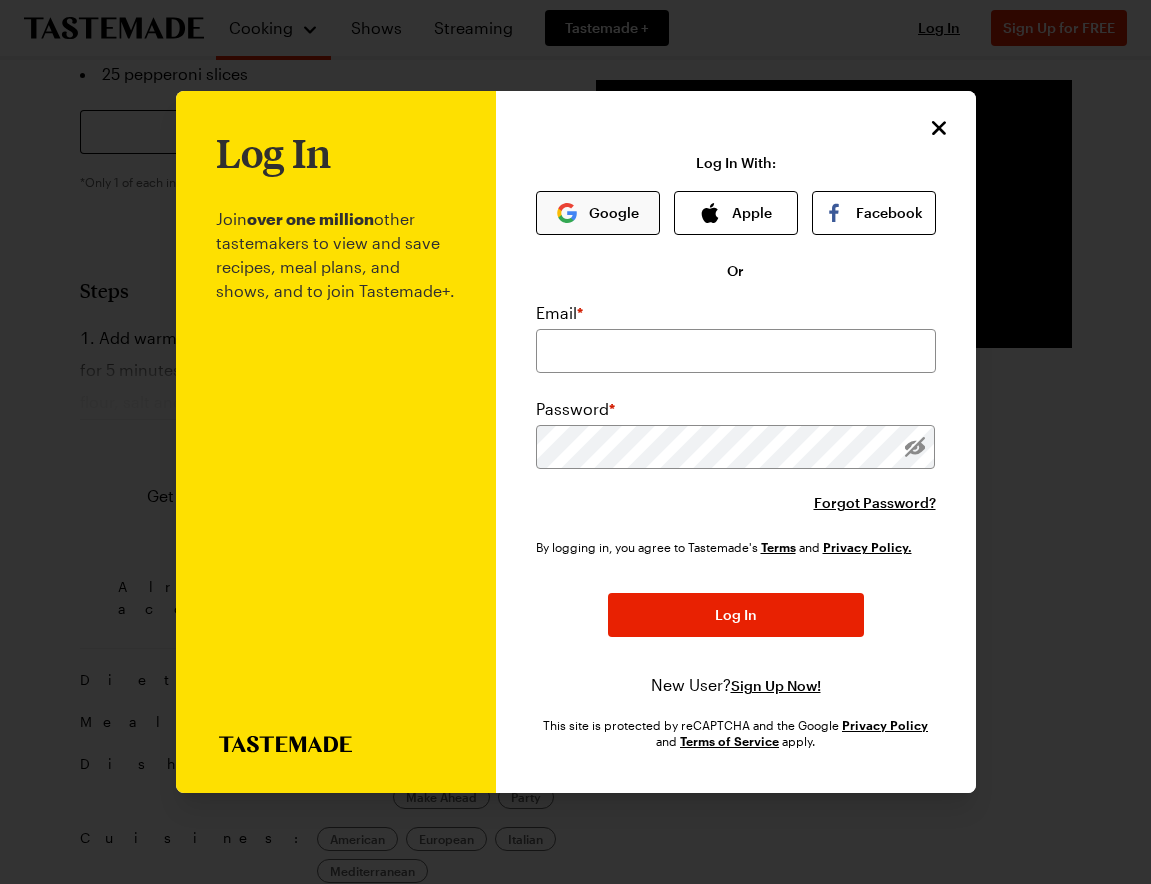 click on "Google" at bounding box center [598, 213] 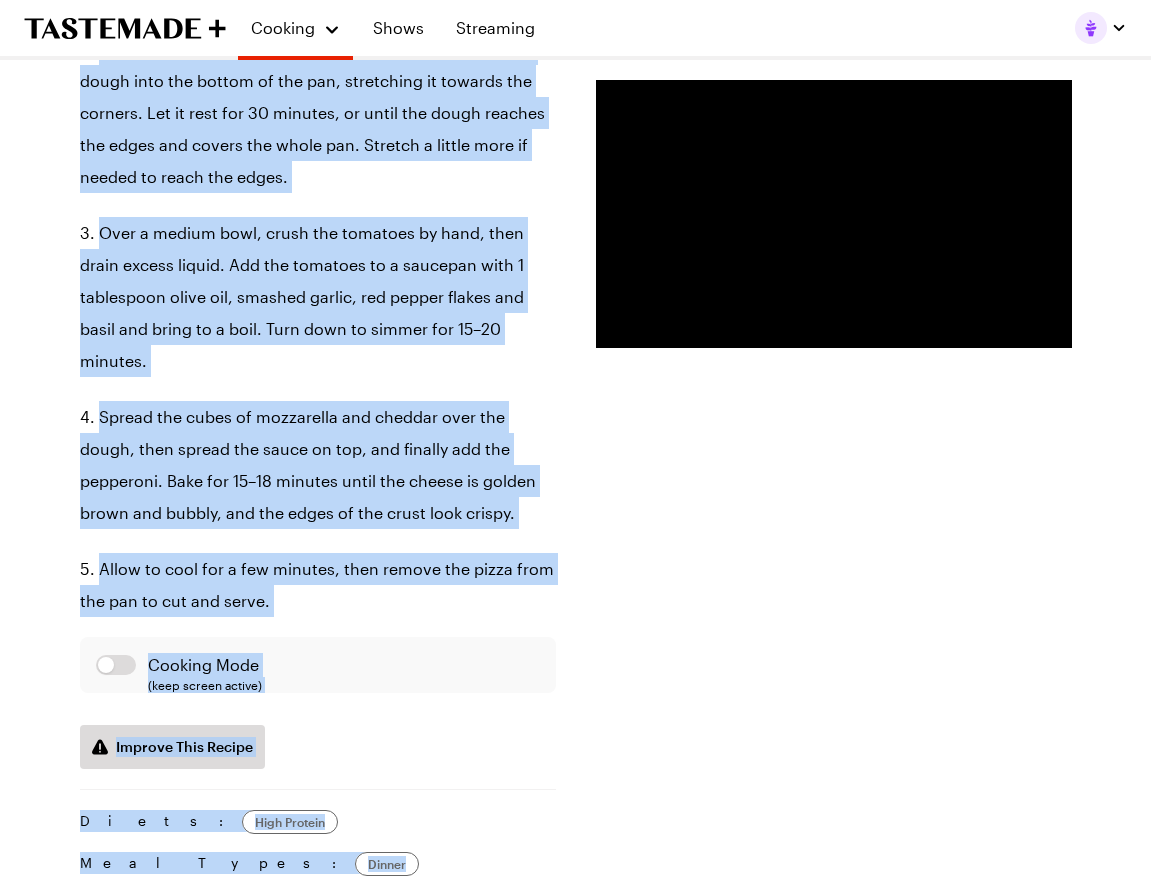 scroll, scrollTop: 2393, scrollLeft: 0, axis: vertical 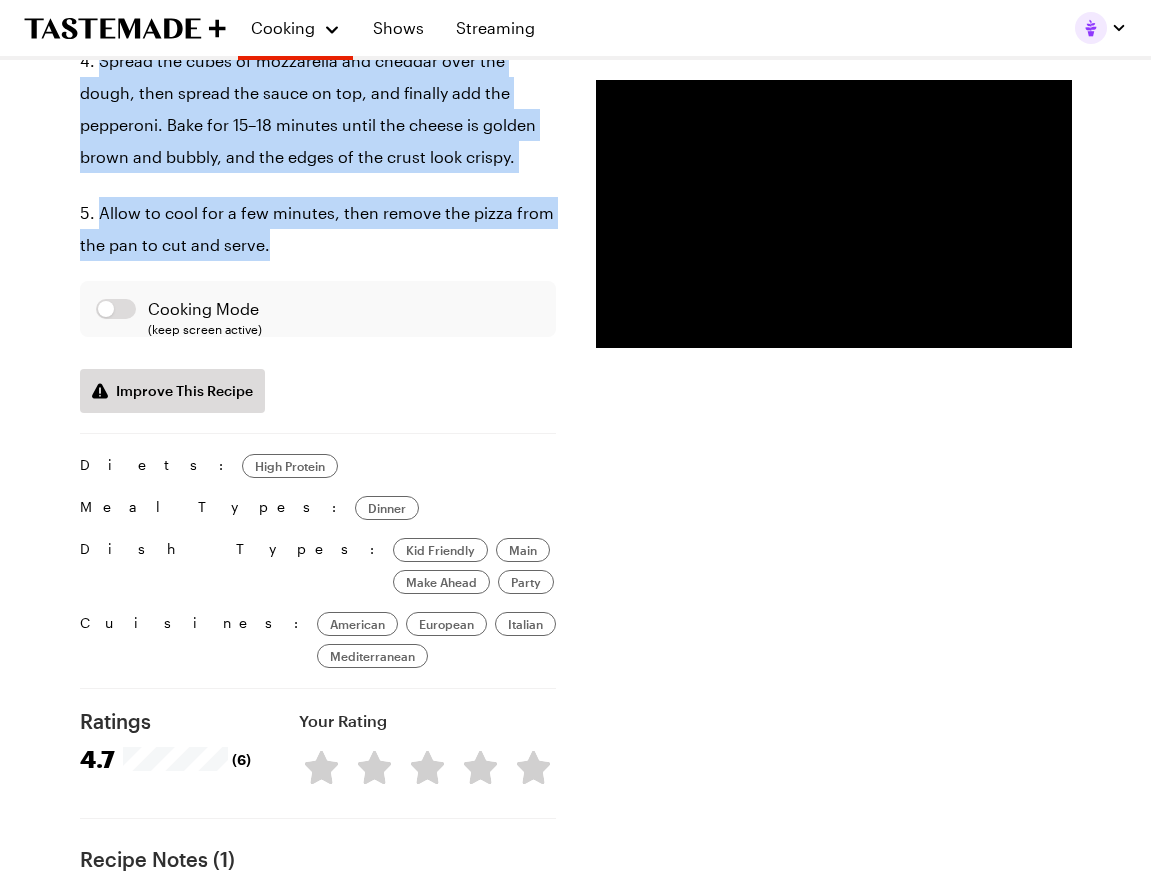 drag, startPoint x: 81, startPoint y: 273, endPoint x: 445, endPoint y: 215, distance: 368.59192 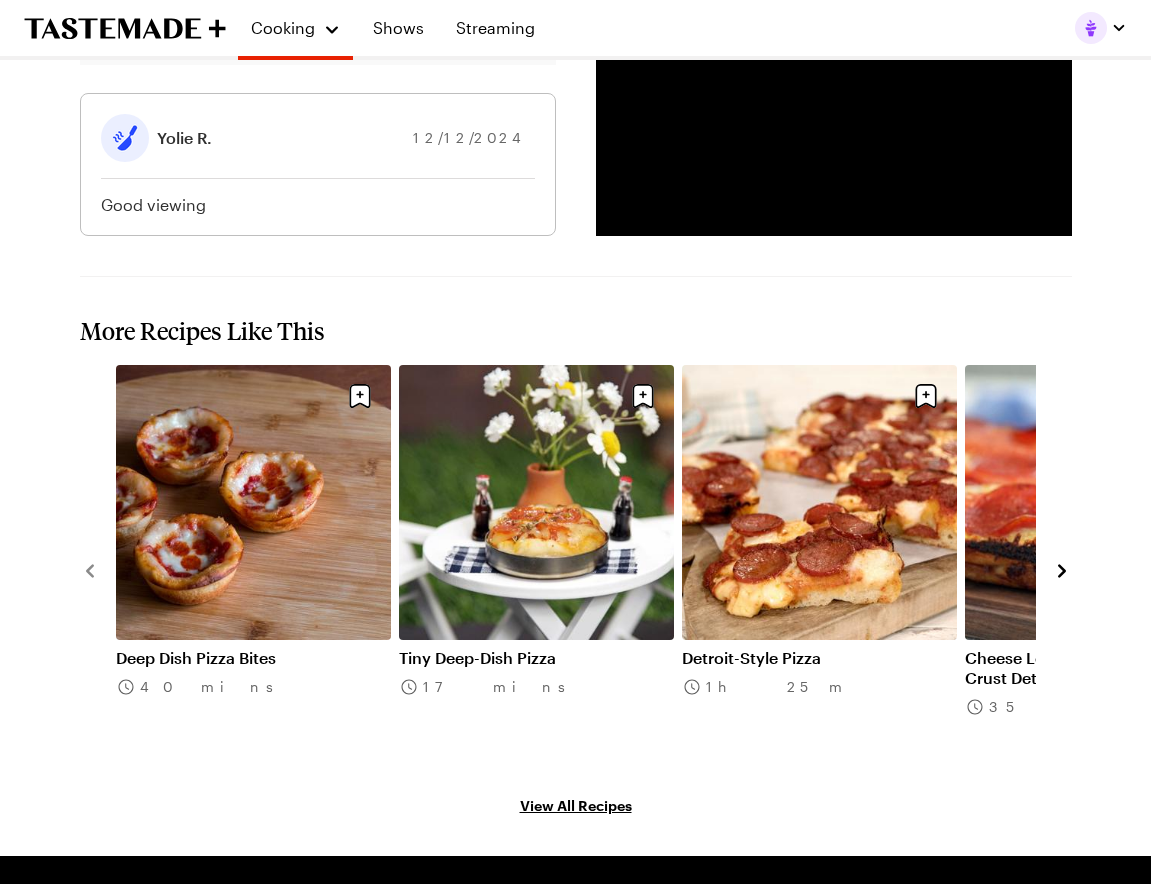 scroll, scrollTop: 3499, scrollLeft: 0, axis: vertical 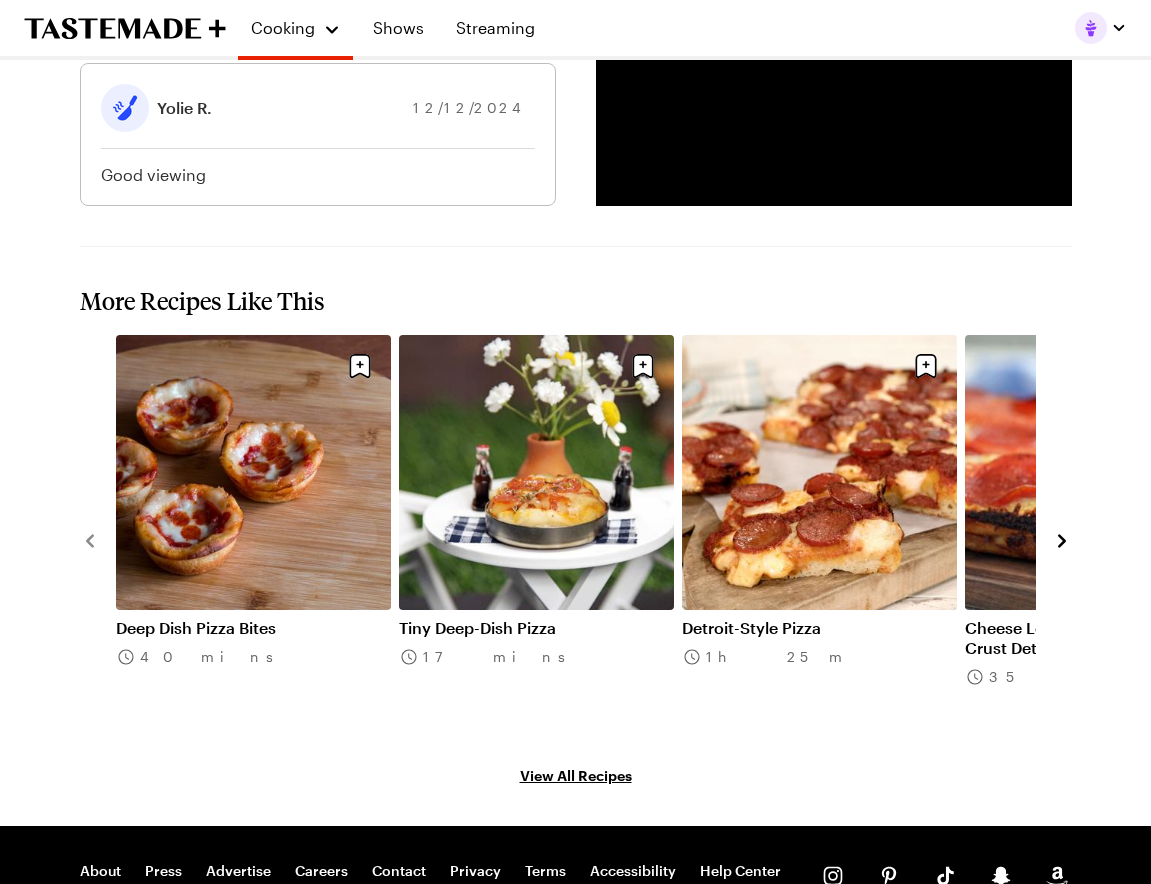 click on "Detroit-Style Pizza" at bounding box center [819, 628] 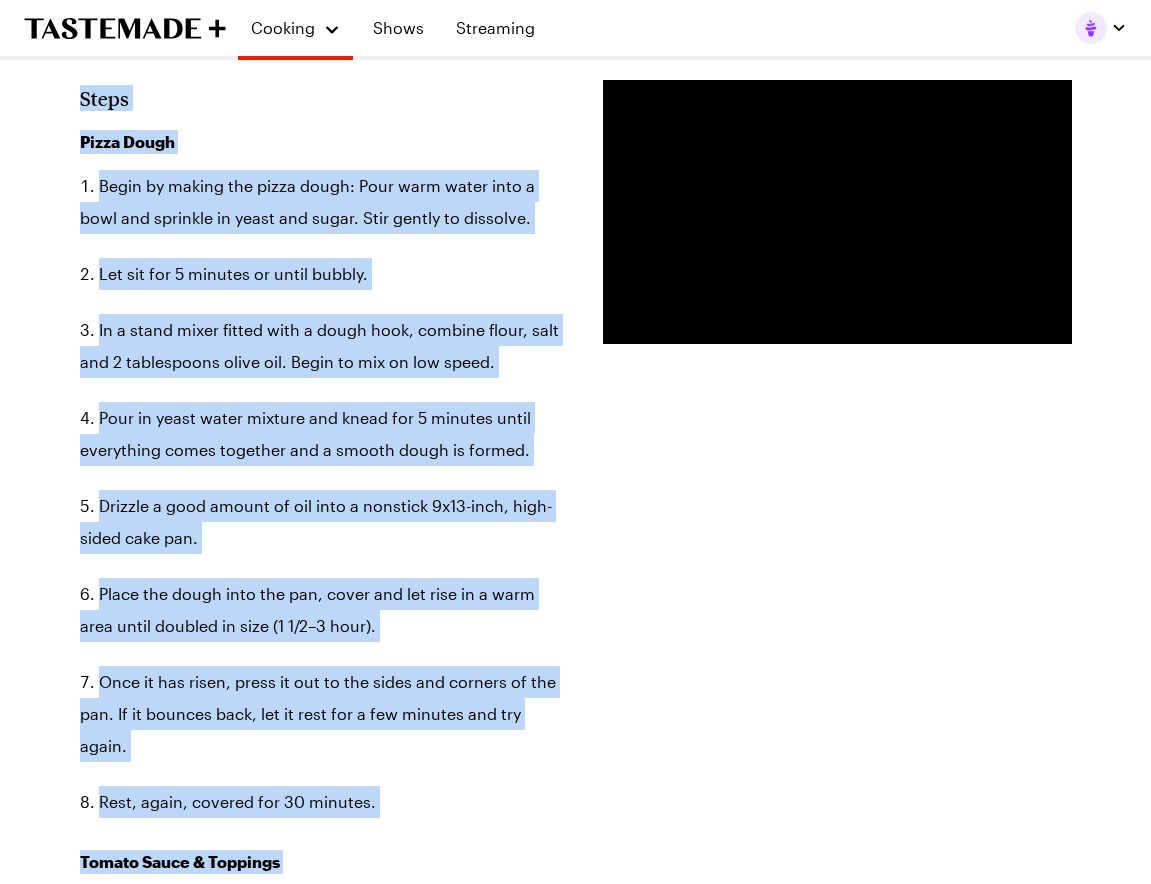 scroll, scrollTop: 1308, scrollLeft: 0, axis: vertical 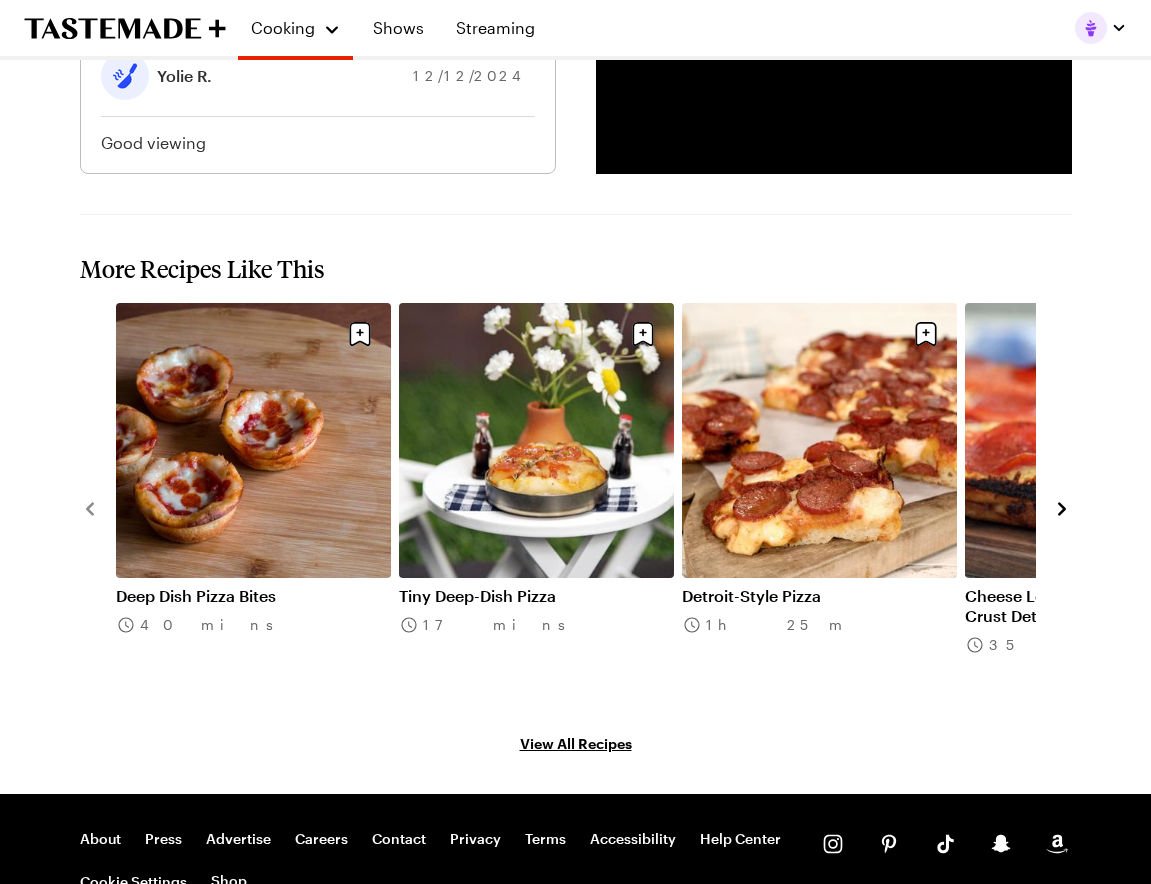 click on "Detroit-Style Pizza" at bounding box center [819, 596] 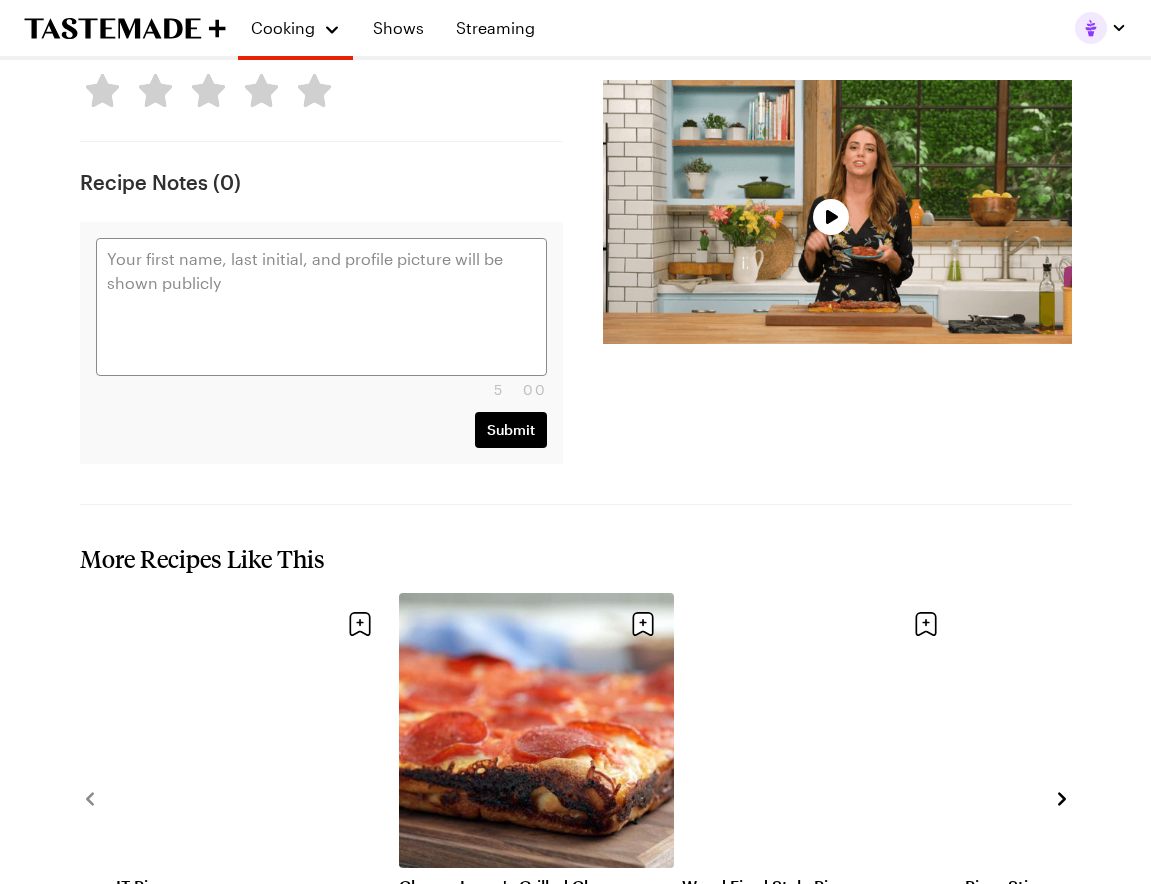 scroll, scrollTop: 0, scrollLeft: 0, axis: both 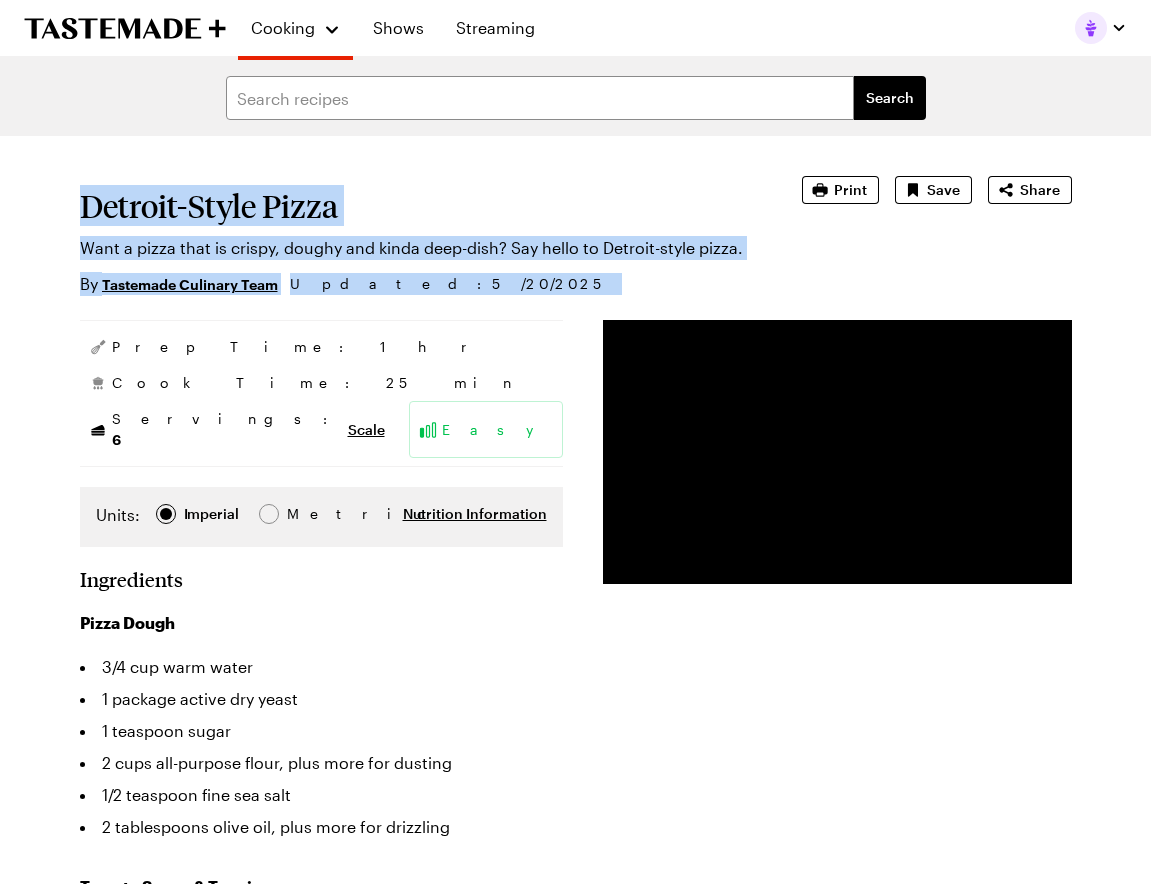 drag, startPoint x: 83, startPoint y: 204, endPoint x: 484, endPoint y: 275, distance: 407.23703 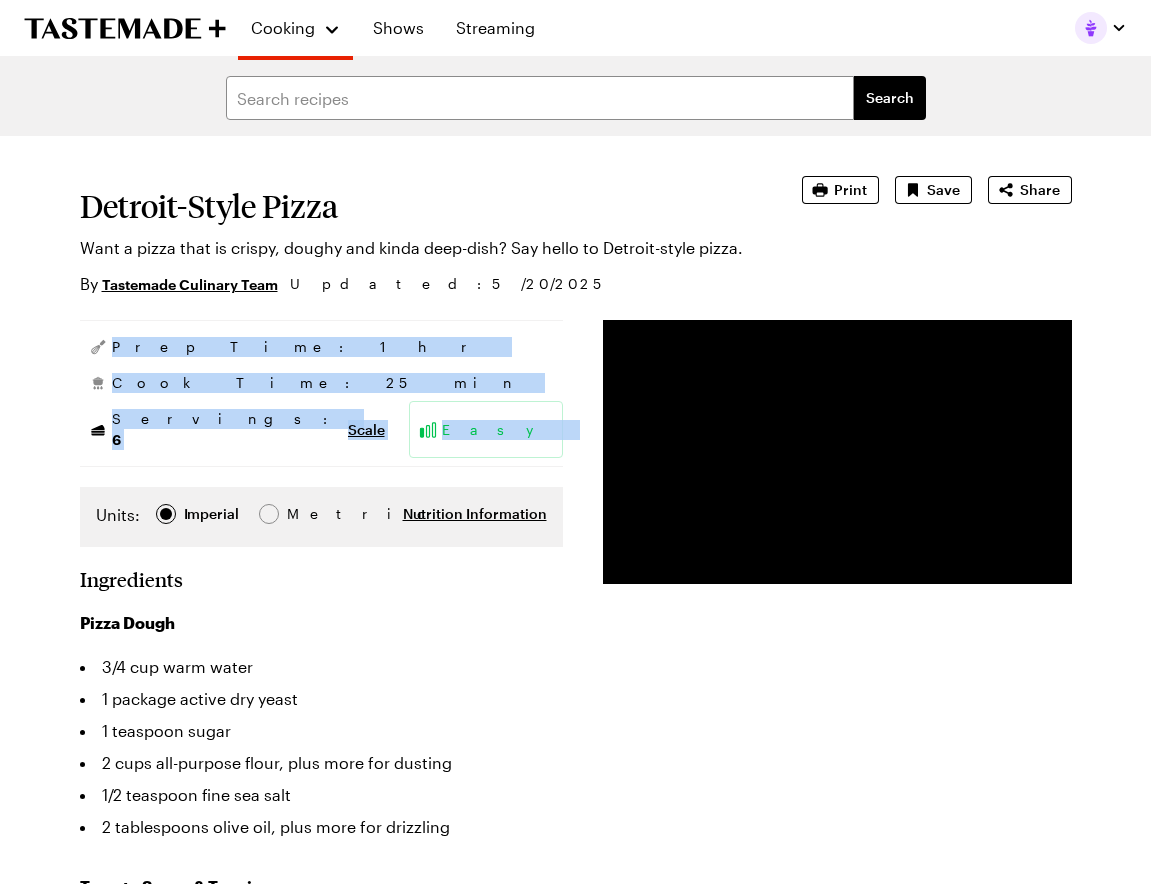 drag, startPoint x: 88, startPoint y: 346, endPoint x: 335, endPoint y: 424, distance: 259.02316 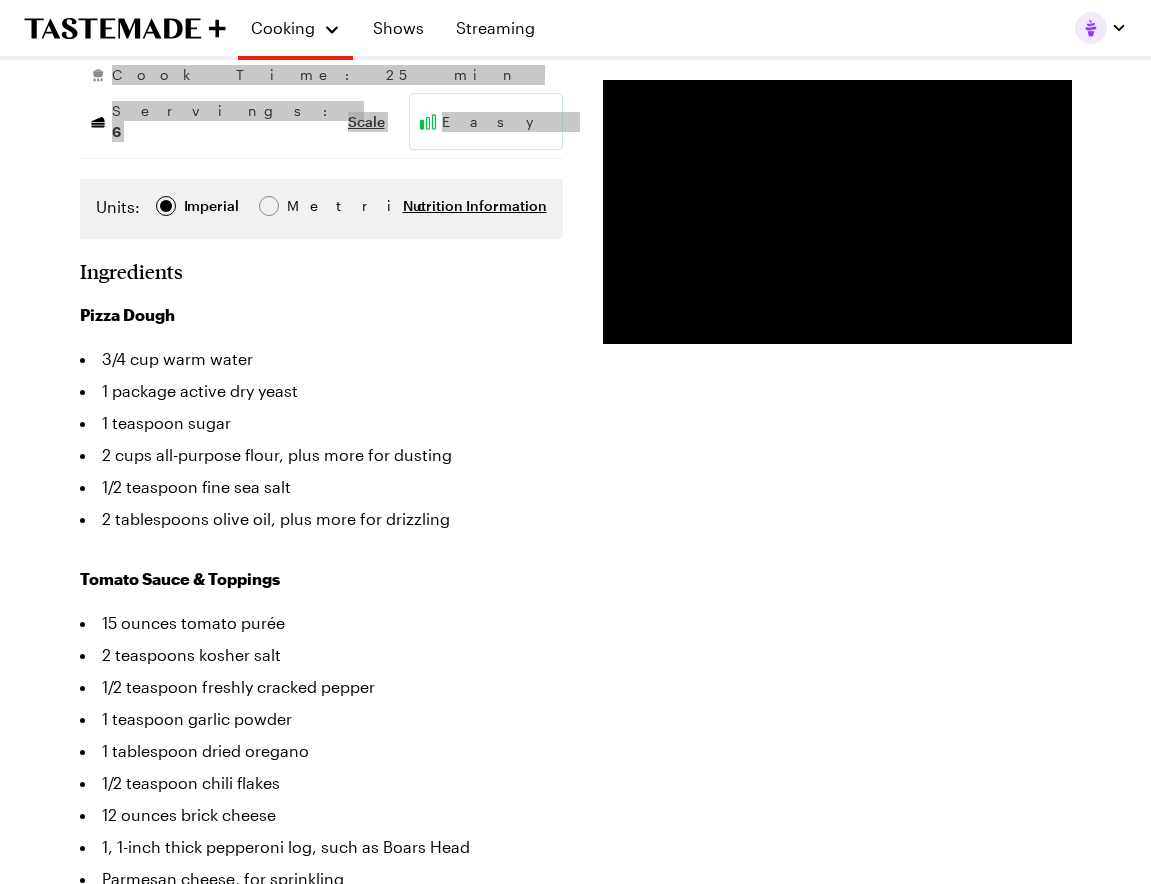 scroll, scrollTop: 372, scrollLeft: 0, axis: vertical 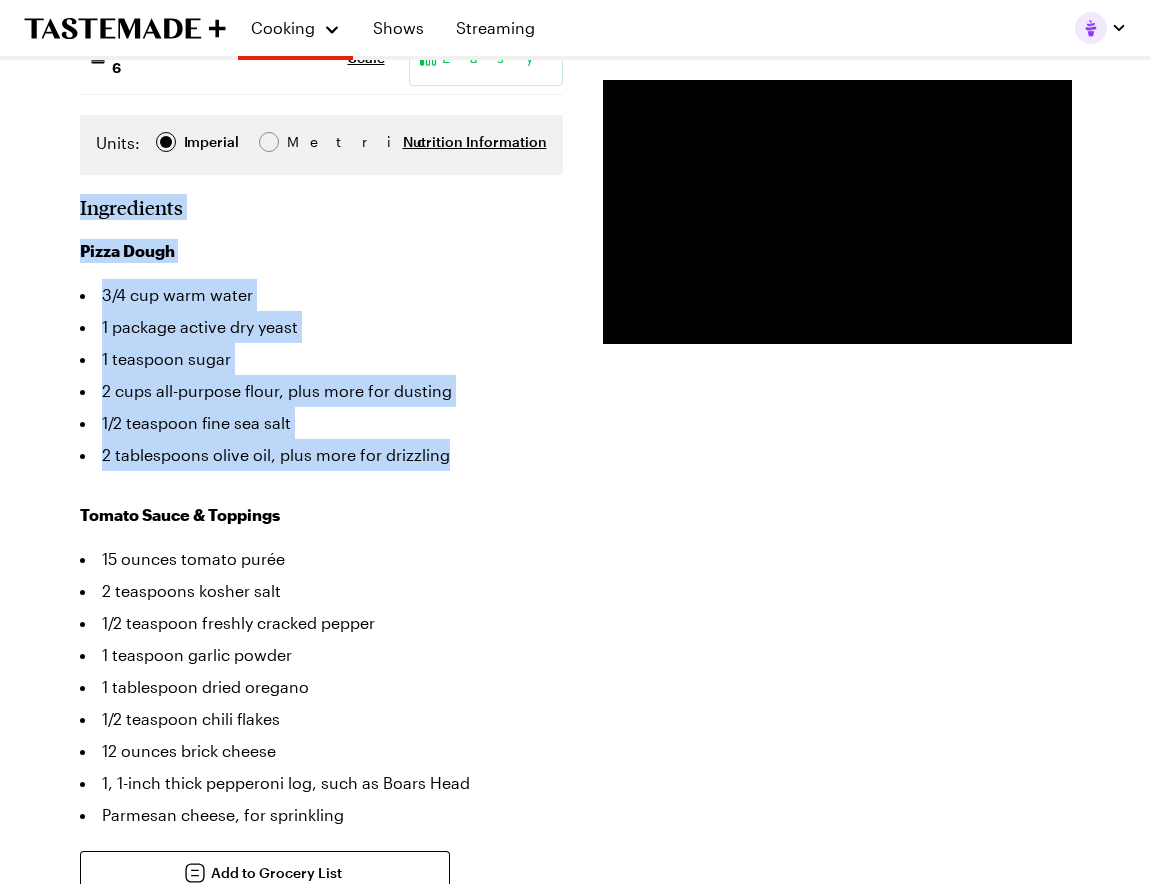drag, startPoint x: 79, startPoint y: 187, endPoint x: 451, endPoint y: 429, distance: 443.78824 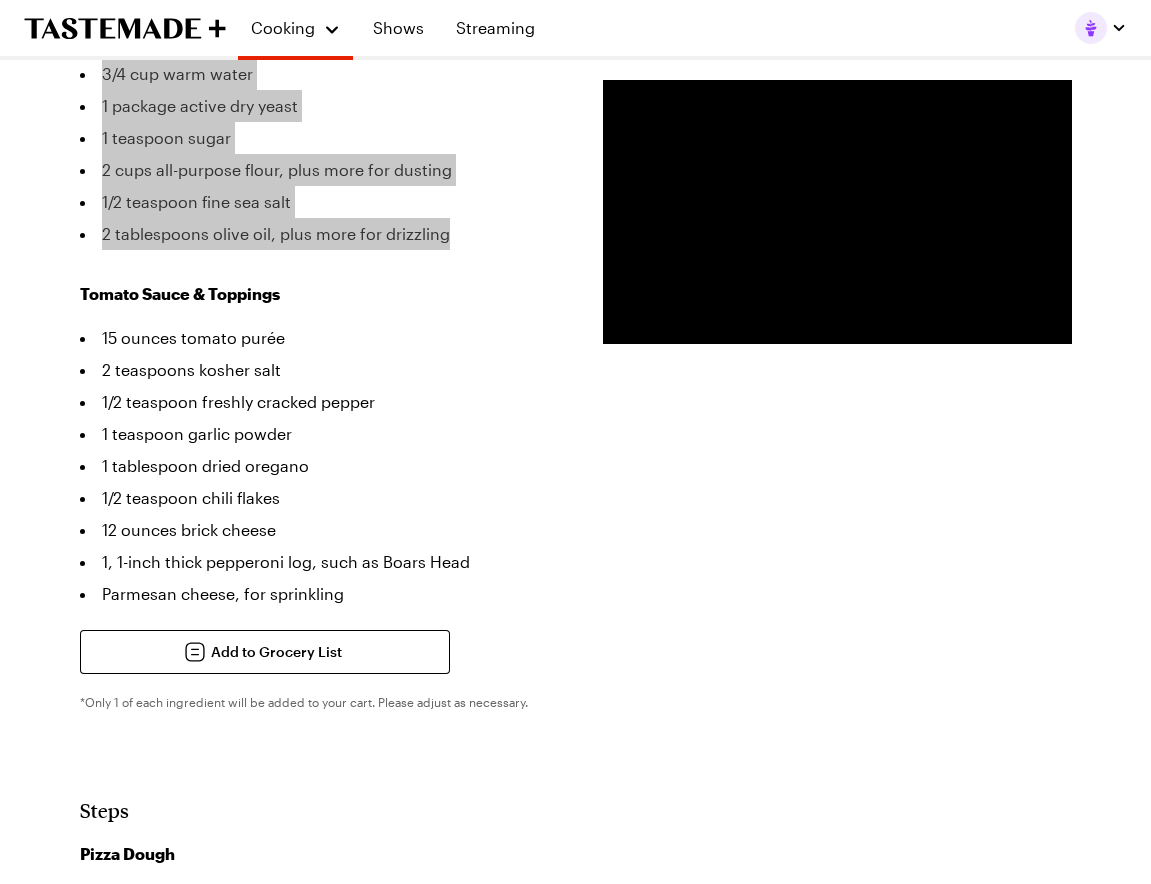 scroll, scrollTop: 621, scrollLeft: 0, axis: vertical 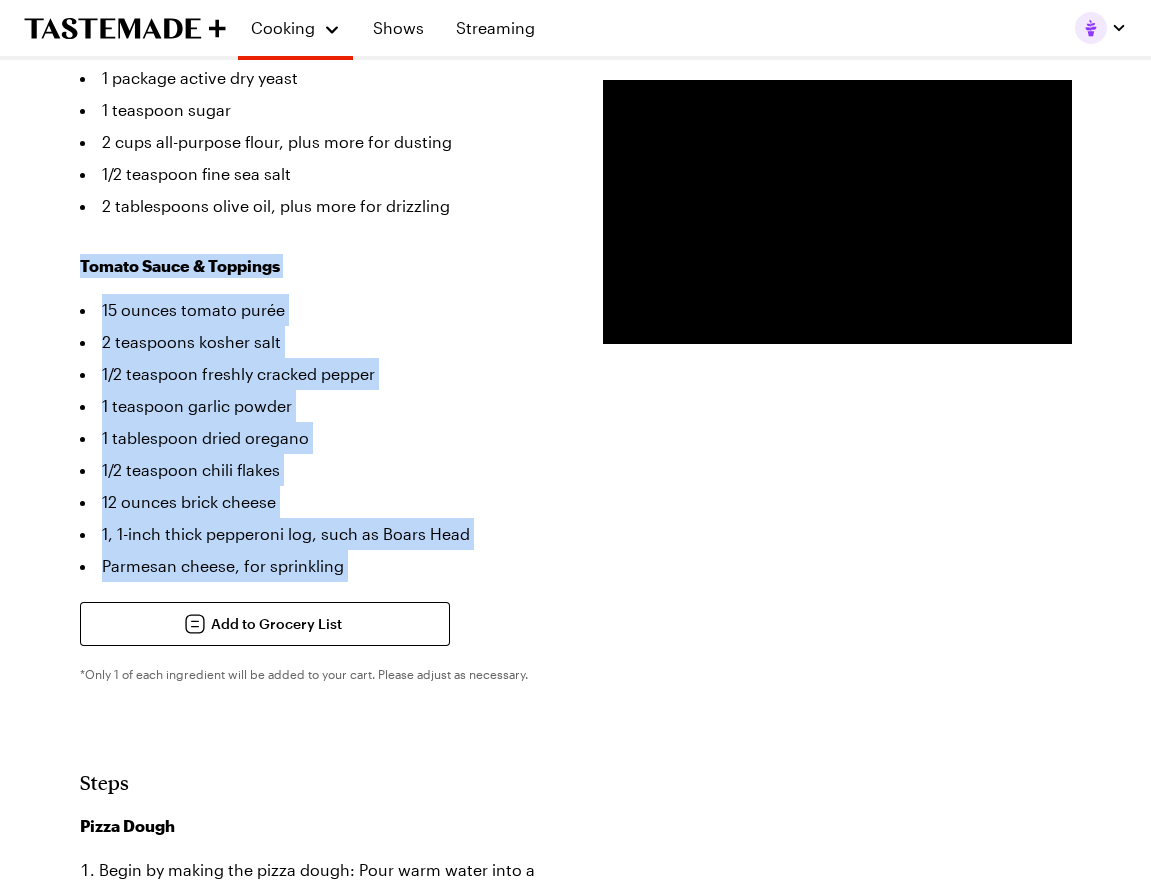 drag, startPoint x: 79, startPoint y: 246, endPoint x: 498, endPoint y: 575, distance: 532.7307 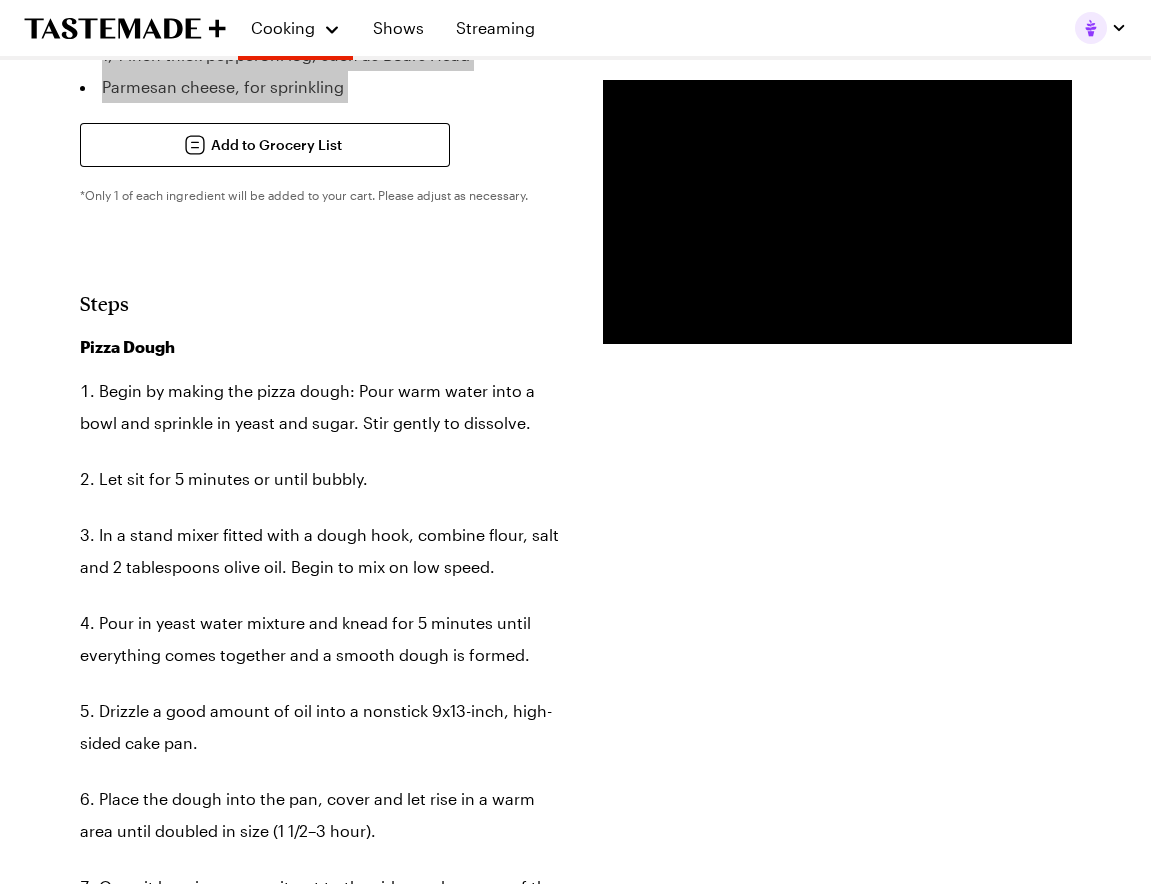 scroll, scrollTop: 1102, scrollLeft: 0, axis: vertical 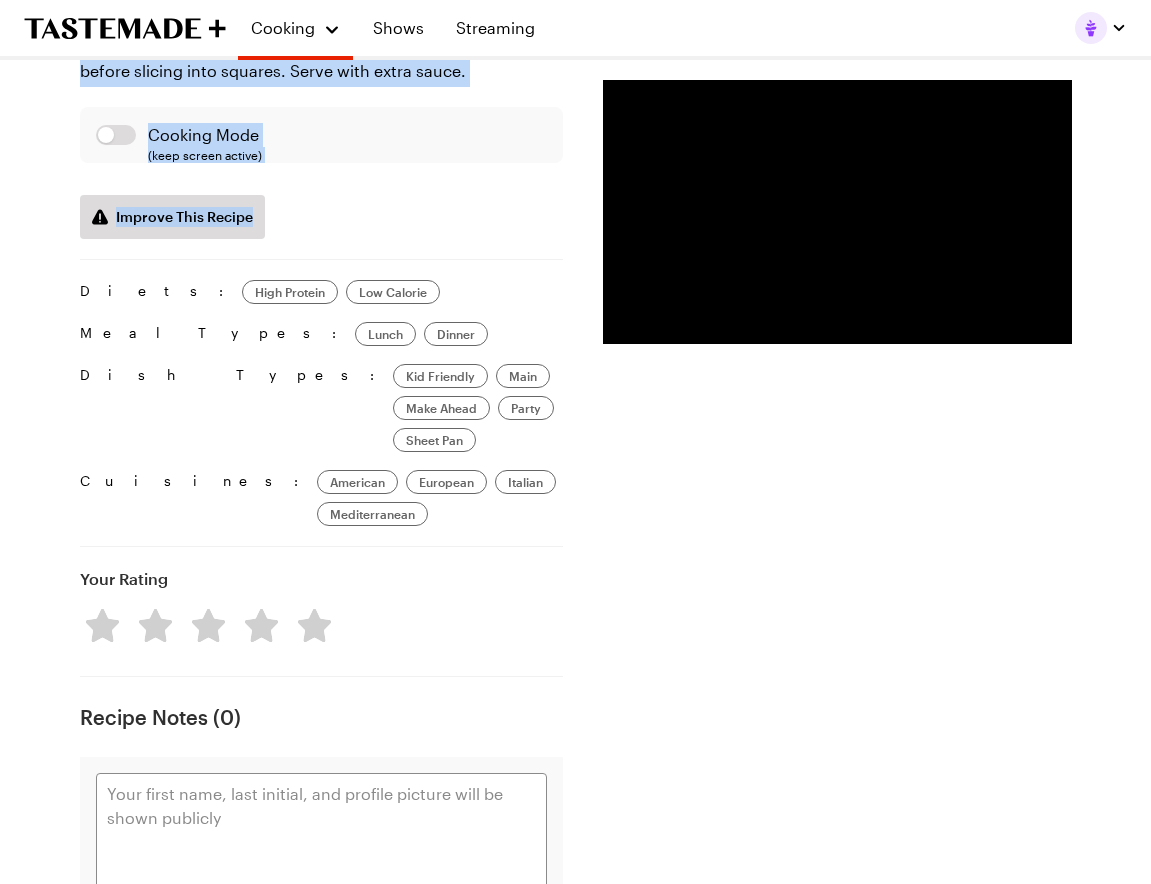 drag, startPoint x: 81, startPoint y: 282, endPoint x: 345, endPoint y: 194, distance: 278.28043 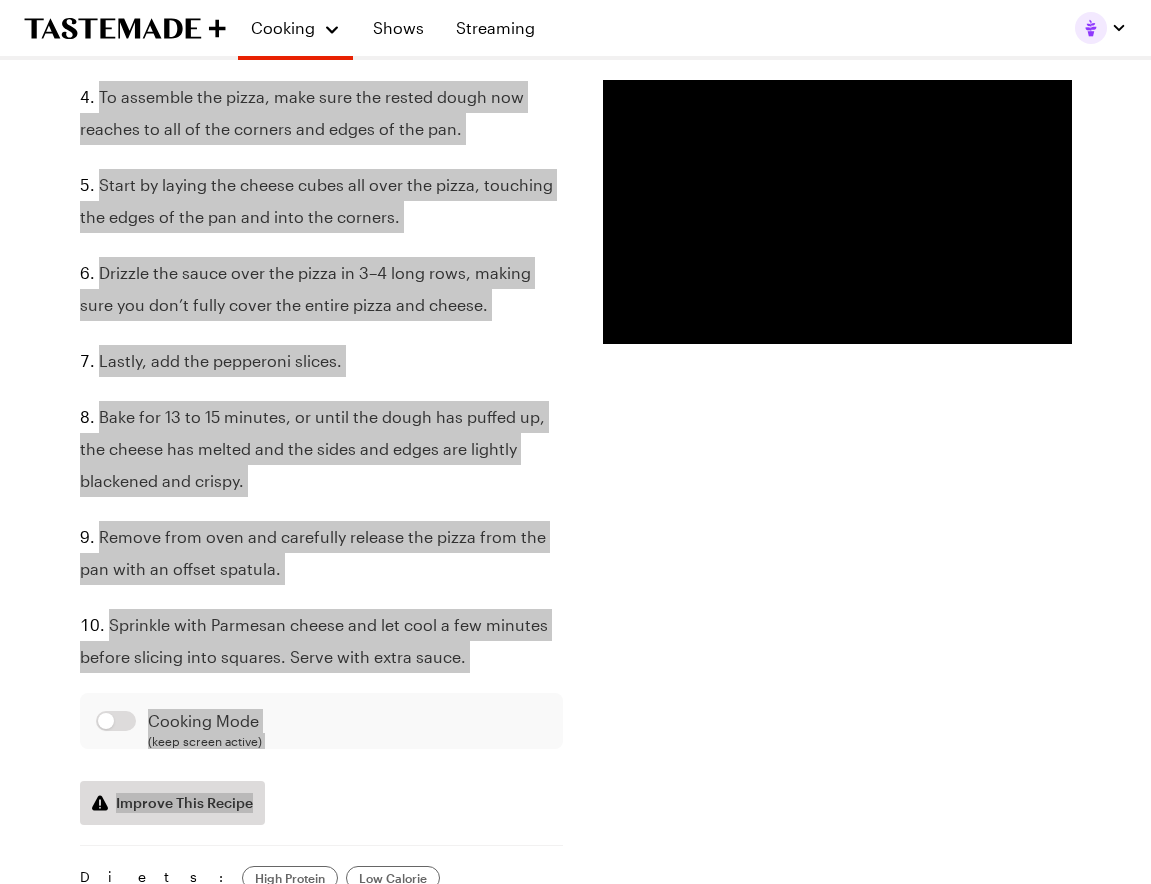 scroll, scrollTop: 2425, scrollLeft: 0, axis: vertical 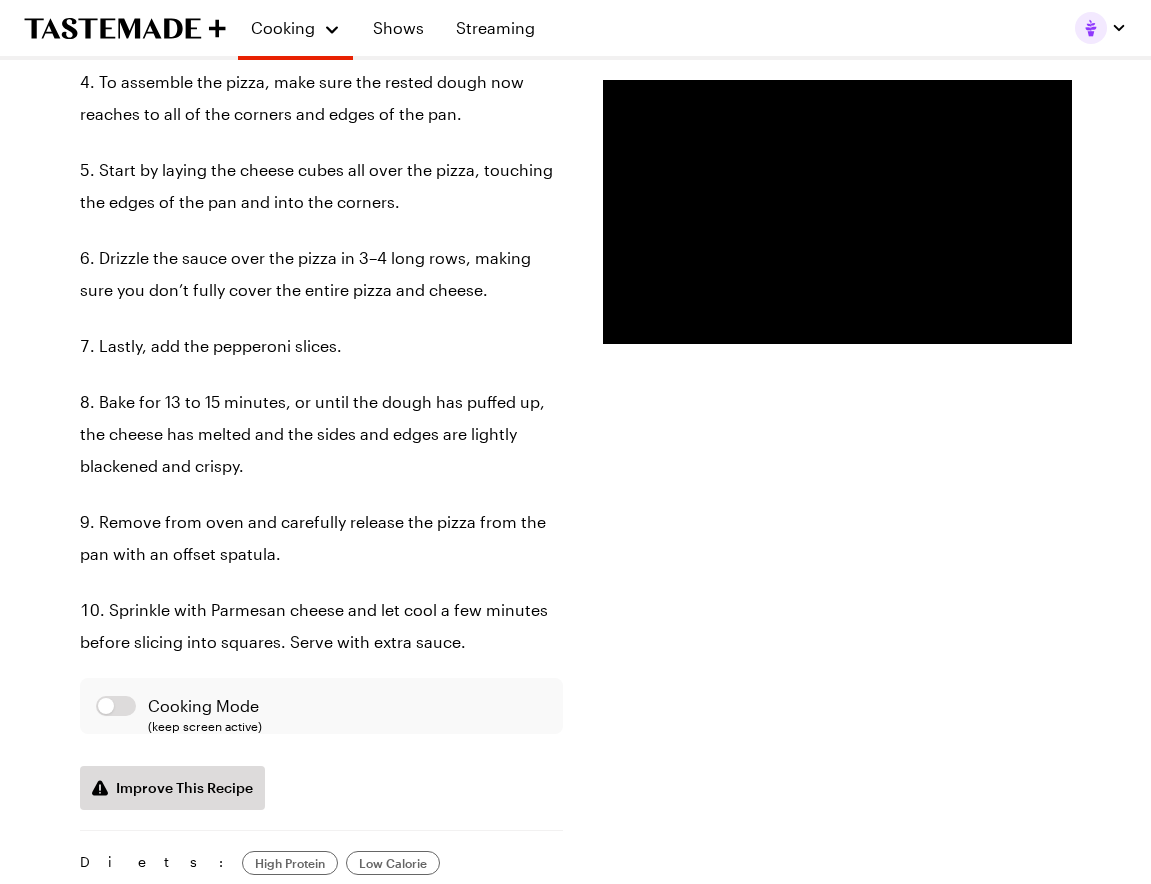 click on "Sprinkle with Parmesan cheese and let cool a few minutes before slicing into squares. Serve with extra sauce." at bounding box center (321, 626) 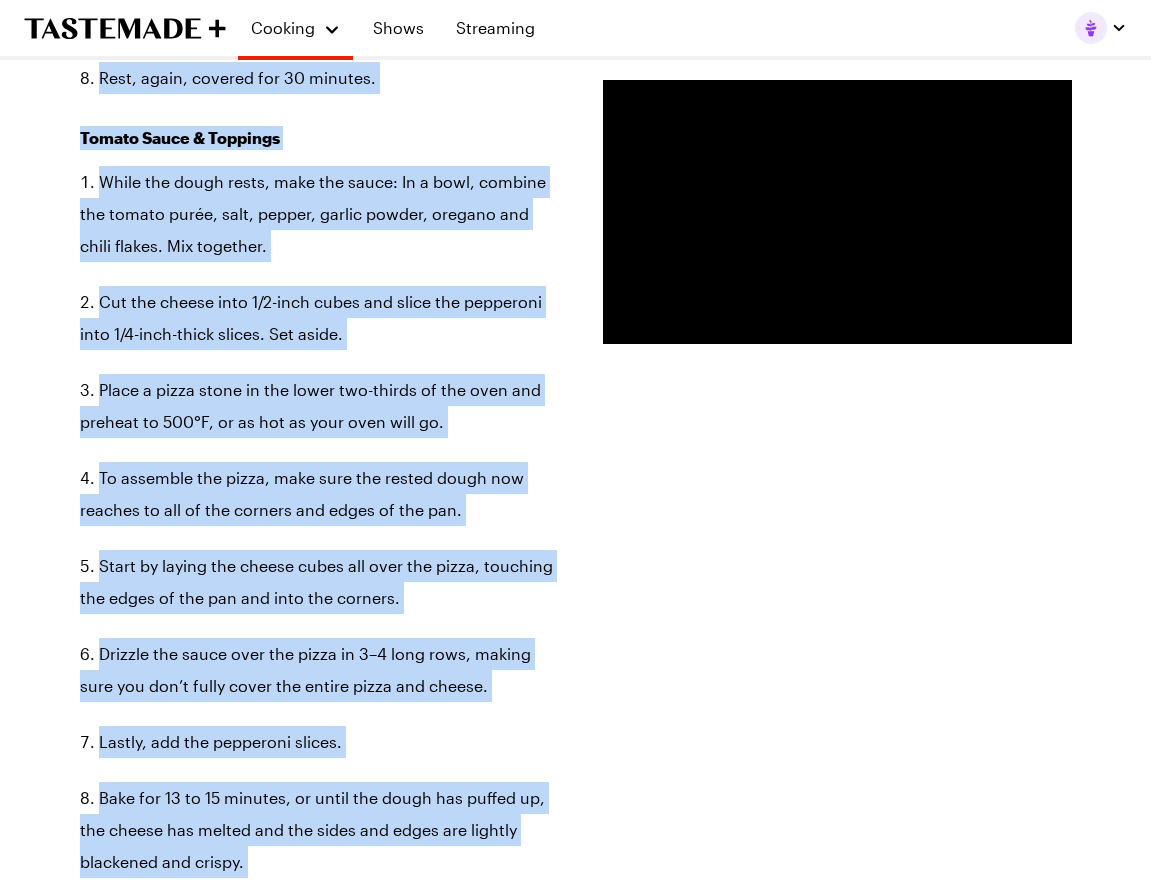 scroll, scrollTop: 1934, scrollLeft: 0, axis: vertical 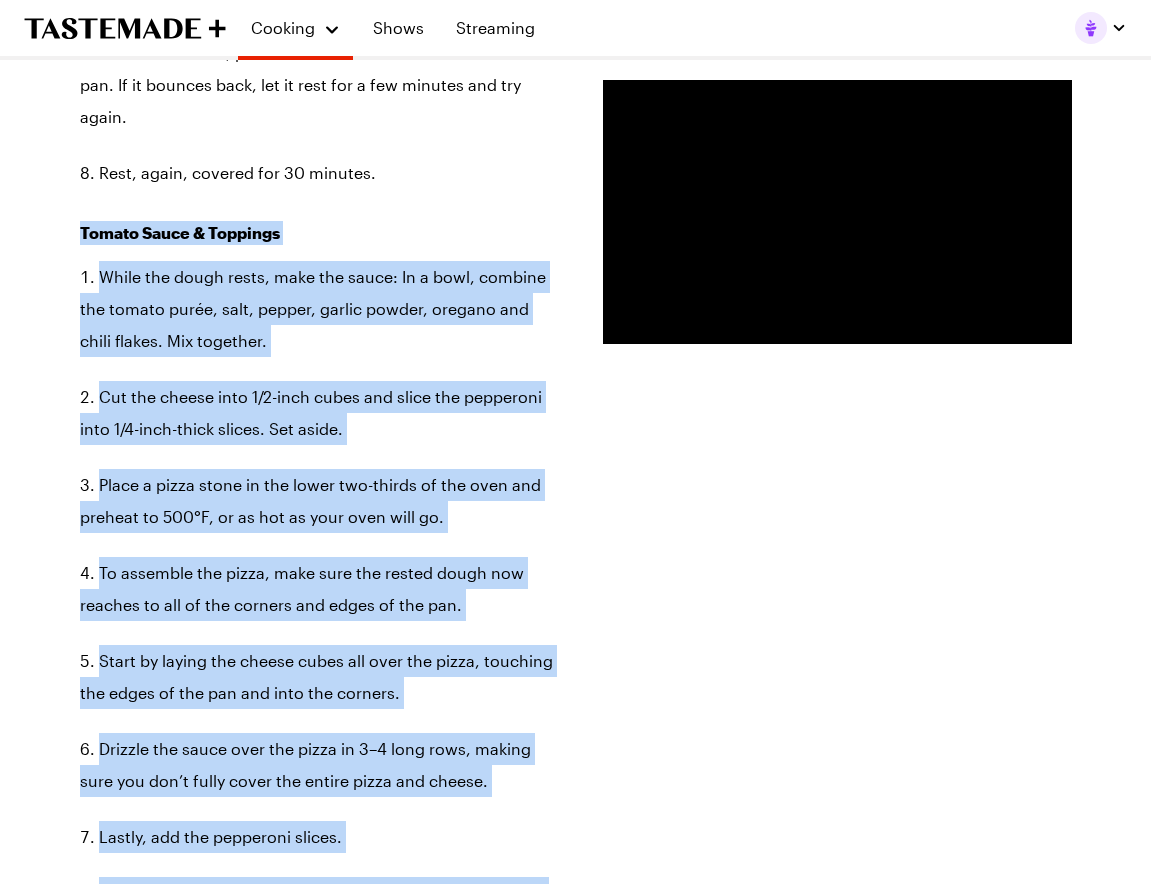 drag, startPoint x: 472, startPoint y: 620, endPoint x: 64, endPoint y: 213, distance: 576.2925 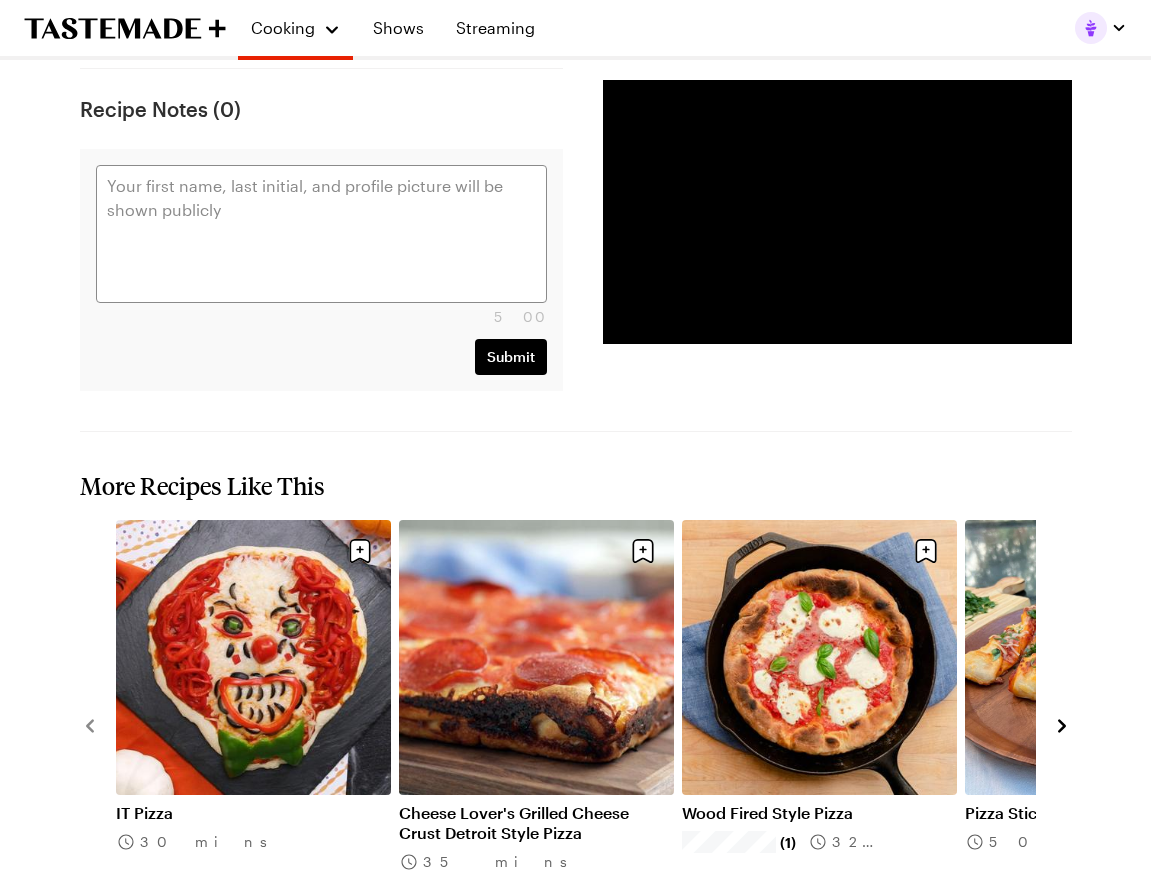 scroll, scrollTop: 3606, scrollLeft: 0, axis: vertical 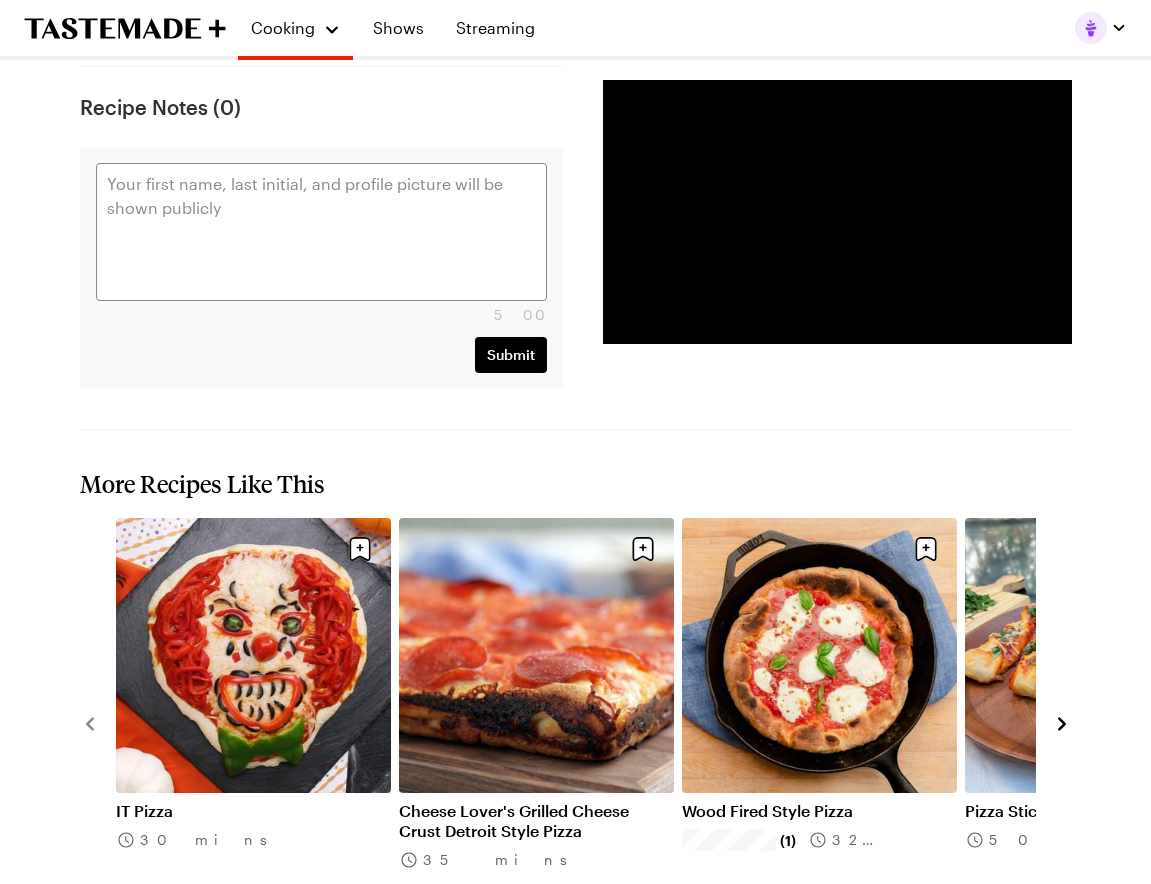 click on "Cheese Lover's Grilled Cheese Crust Detroit Style Pizza" at bounding box center [536, 821] 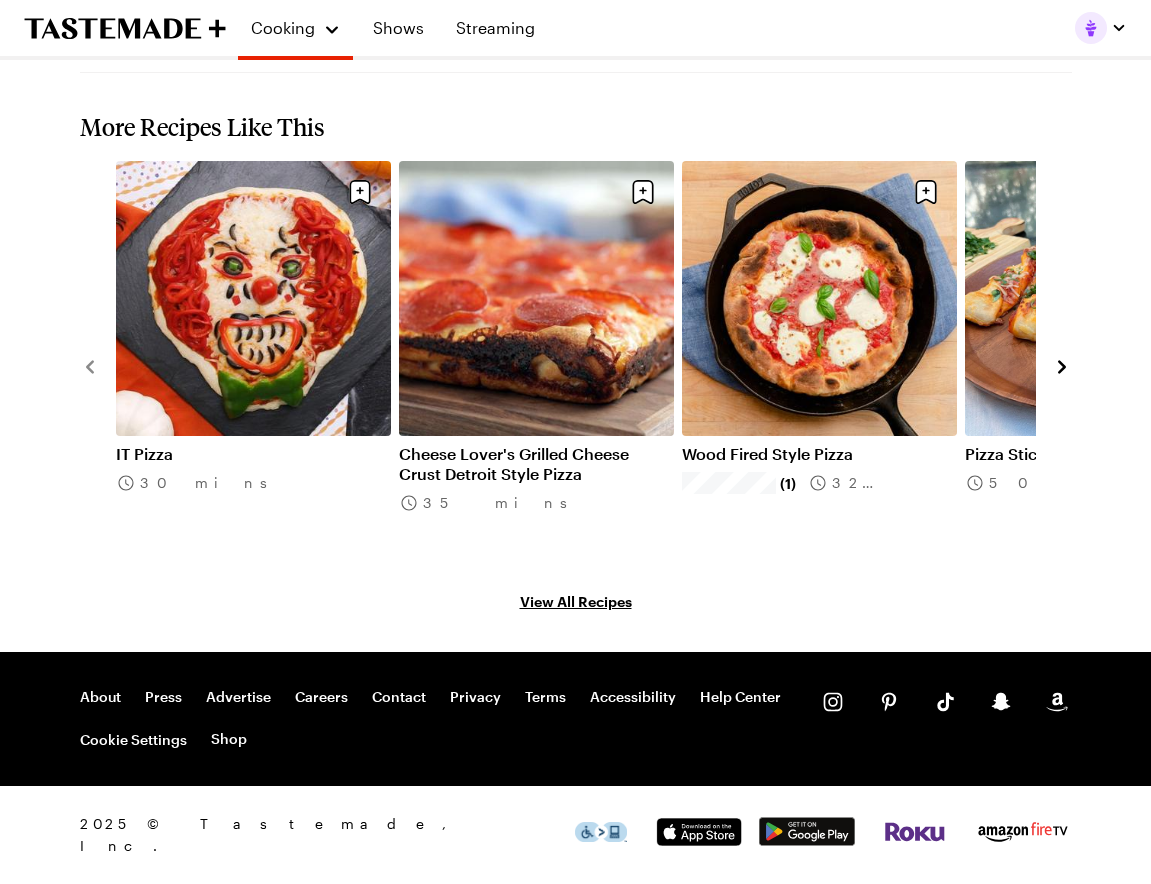 scroll, scrollTop: 0, scrollLeft: 0, axis: both 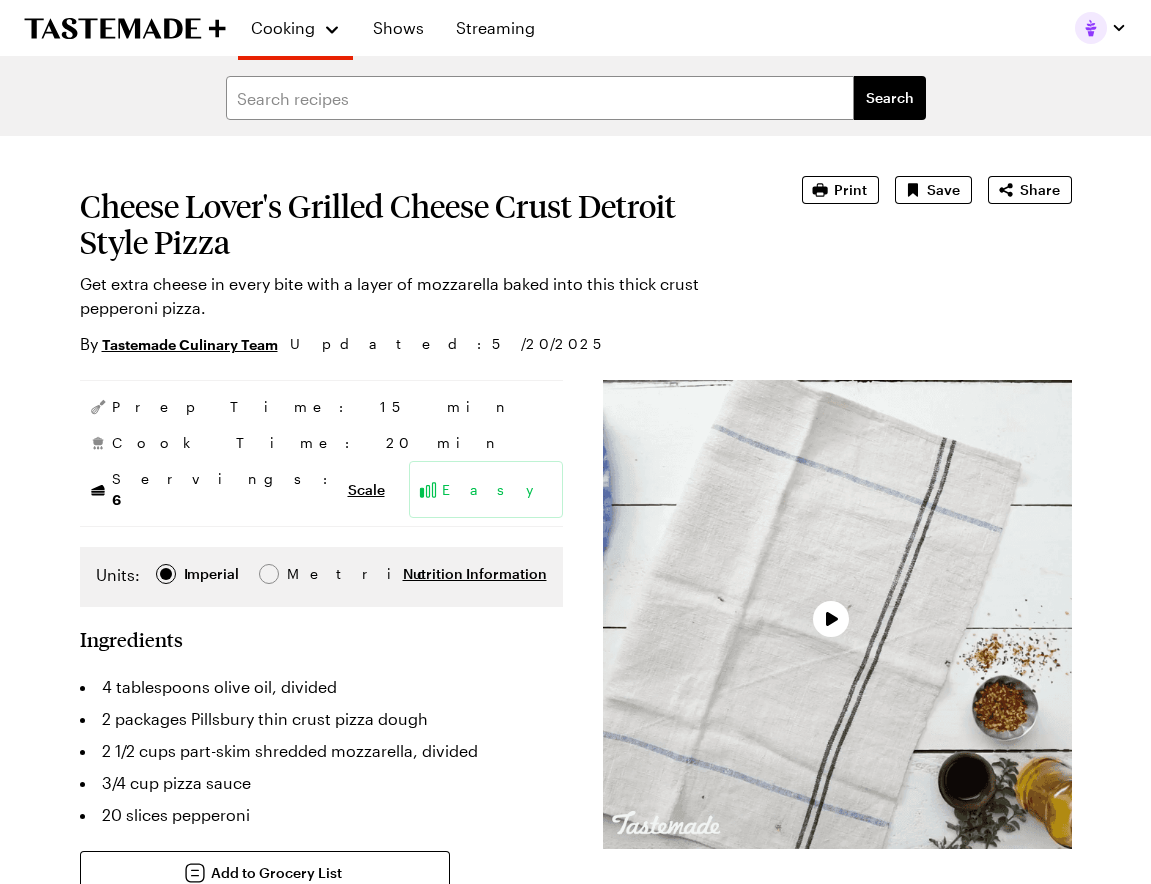type on "x" 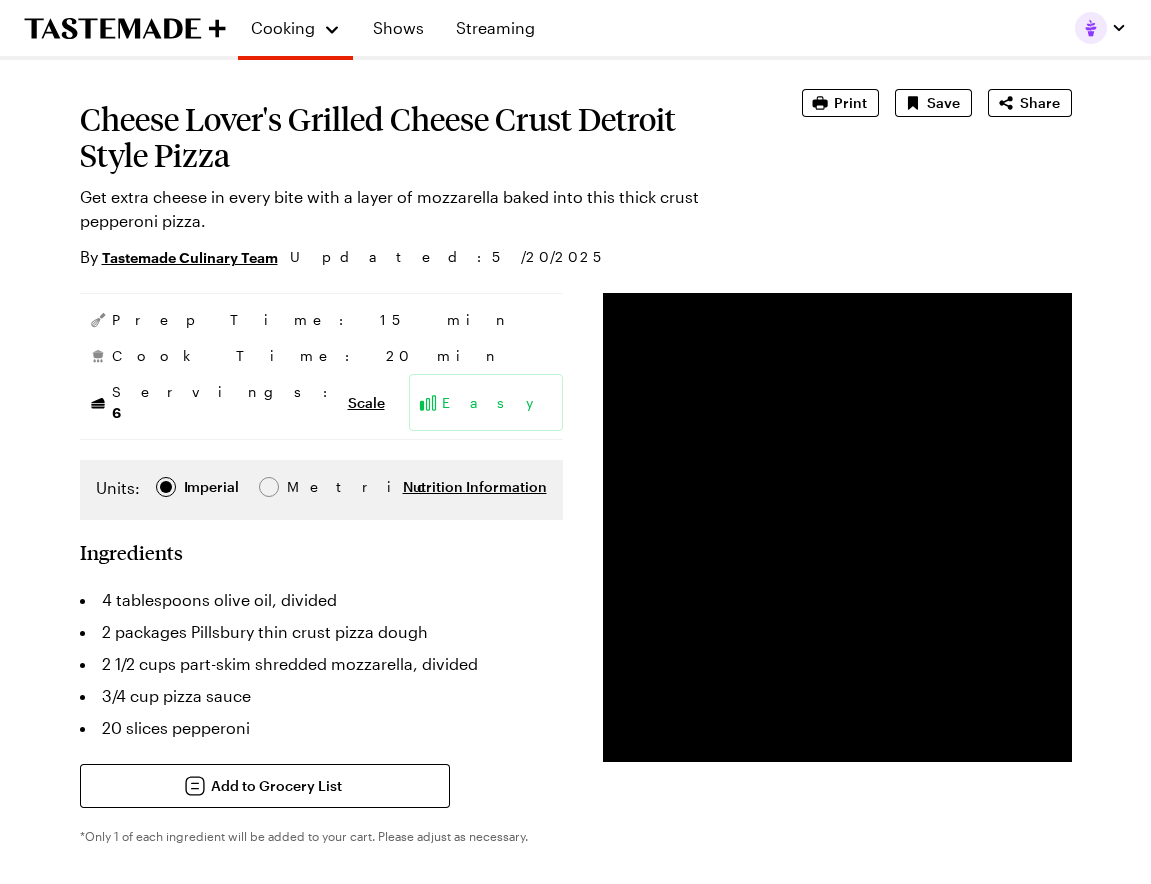 scroll, scrollTop: 0, scrollLeft: 0, axis: both 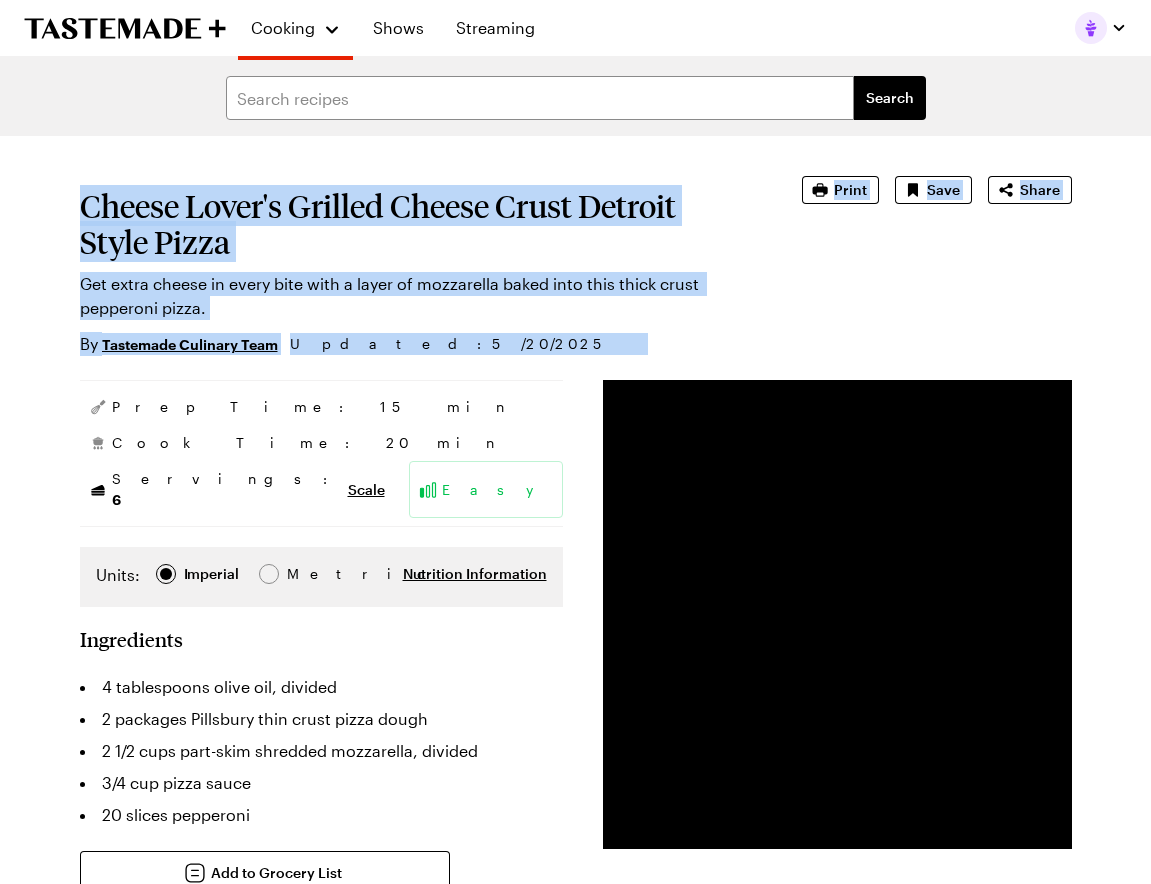 drag, startPoint x: 84, startPoint y: 208, endPoint x: 477, endPoint y: 368, distance: 424.3218 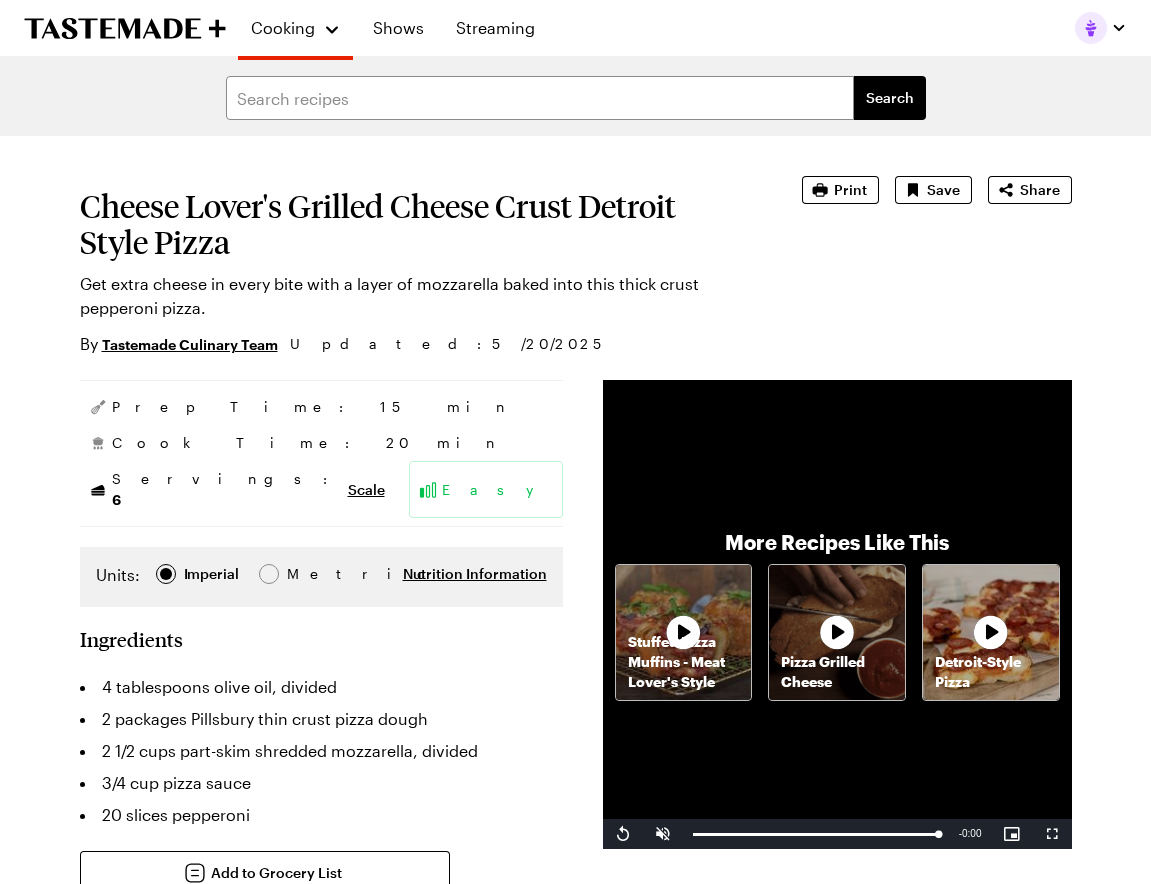 click on "Prep Time: 15 min Cook Time: 20 min Servings:   6 Scale Easy" at bounding box center [321, 453] 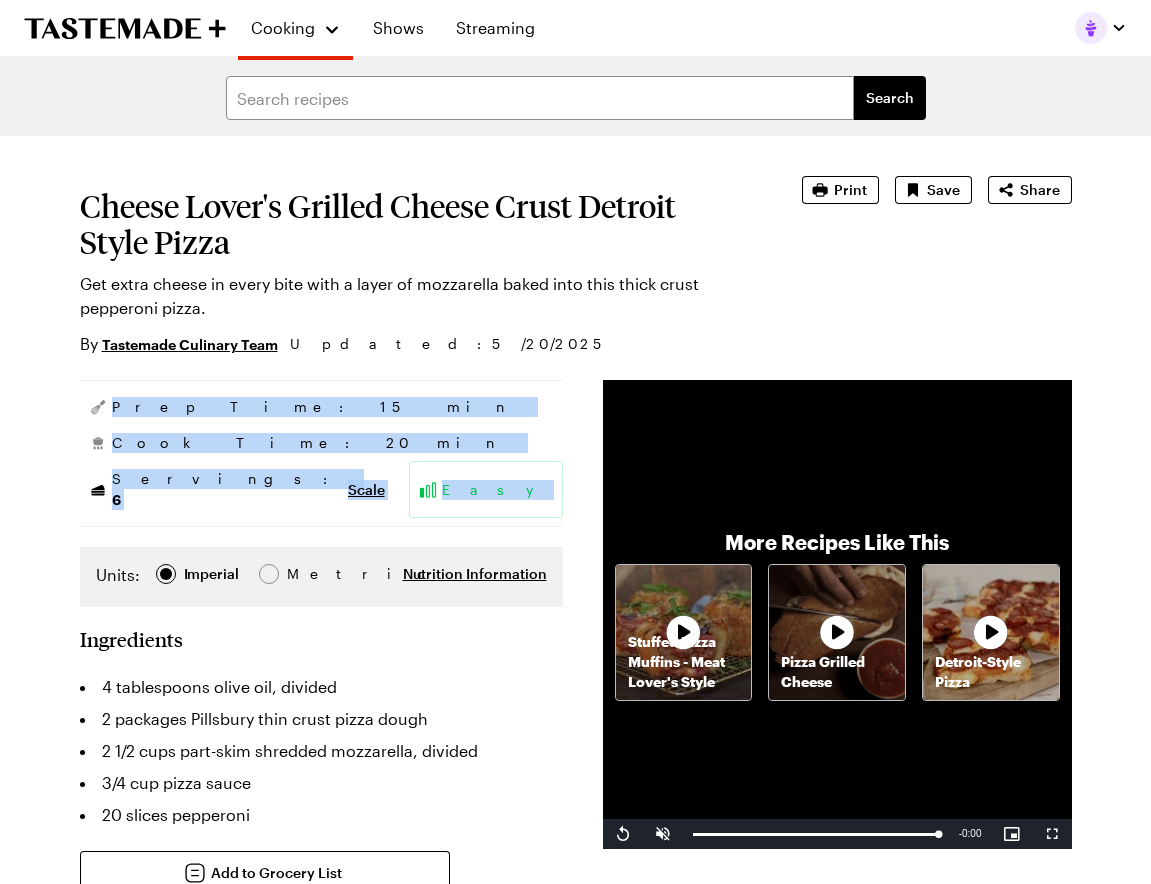 drag, startPoint x: 83, startPoint y: 407, endPoint x: 340, endPoint y: 477, distance: 266.36255 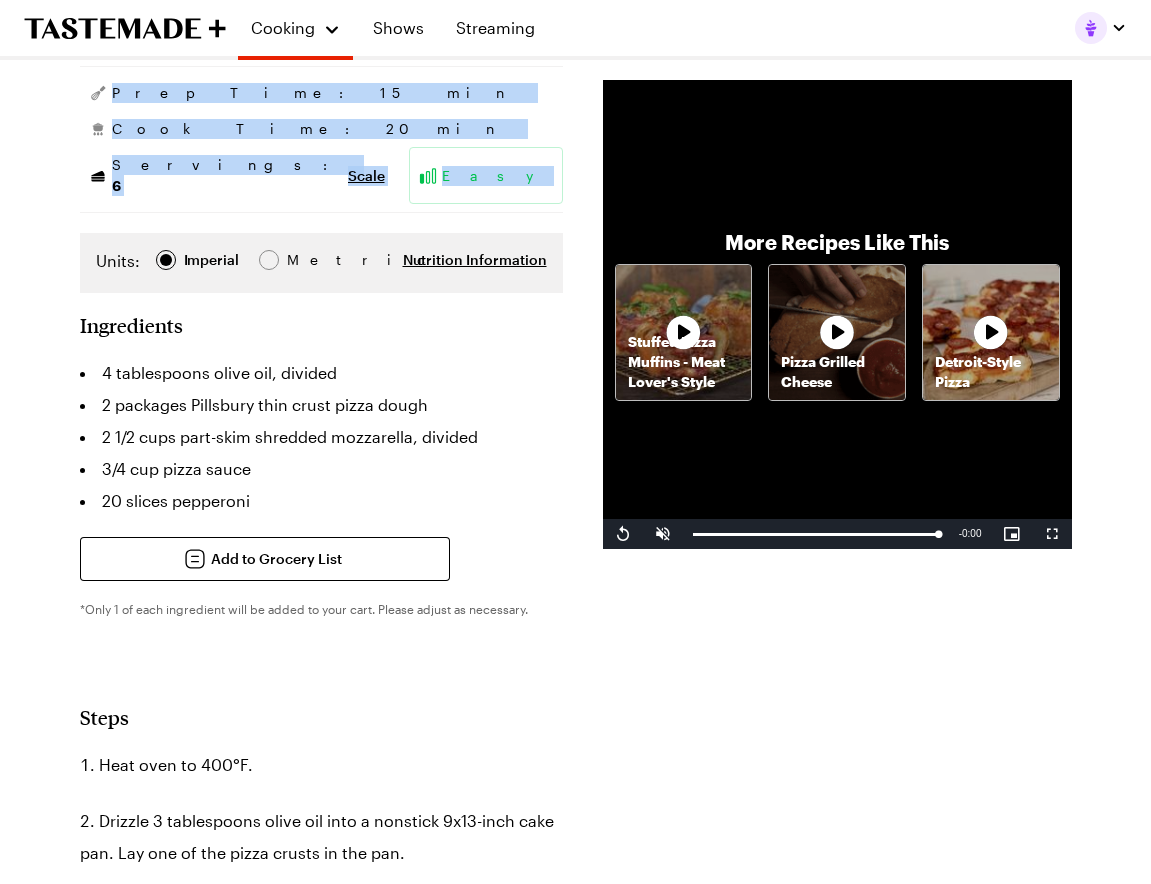scroll, scrollTop: 341, scrollLeft: 0, axis: vertical 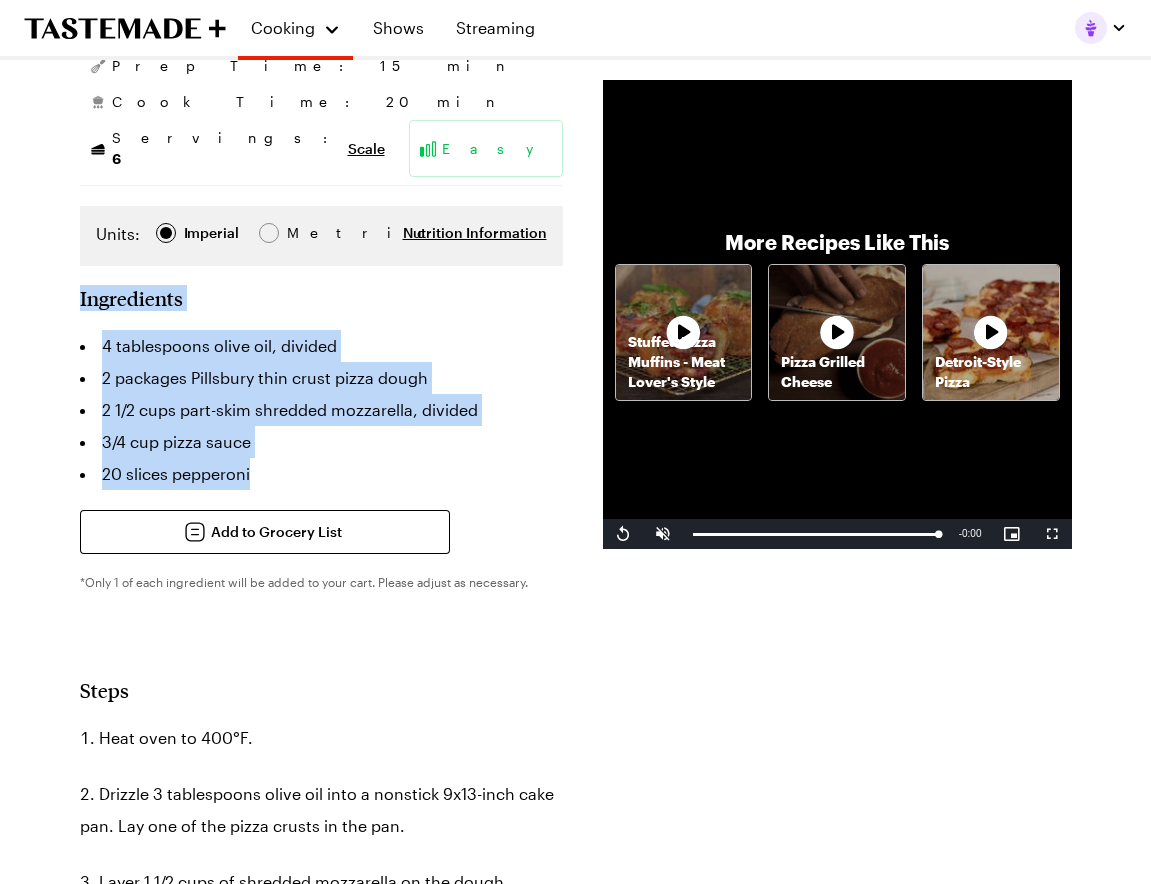 drag, startPoint x: 74, startPoint y: 277, endPoint x: 309, endPoint y: 446, distance: 289.4581 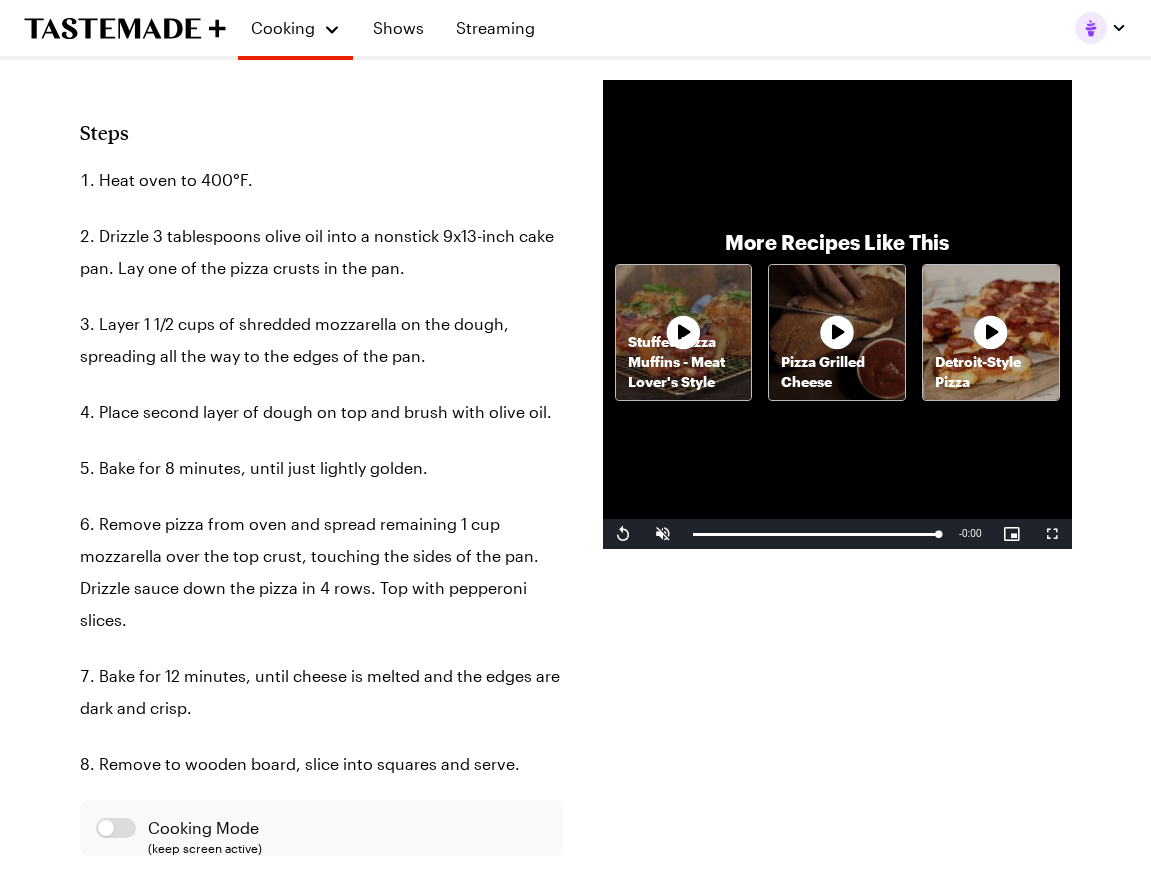 scroll, scrollTop: 925, scrollLeft: 0, axis: vertical 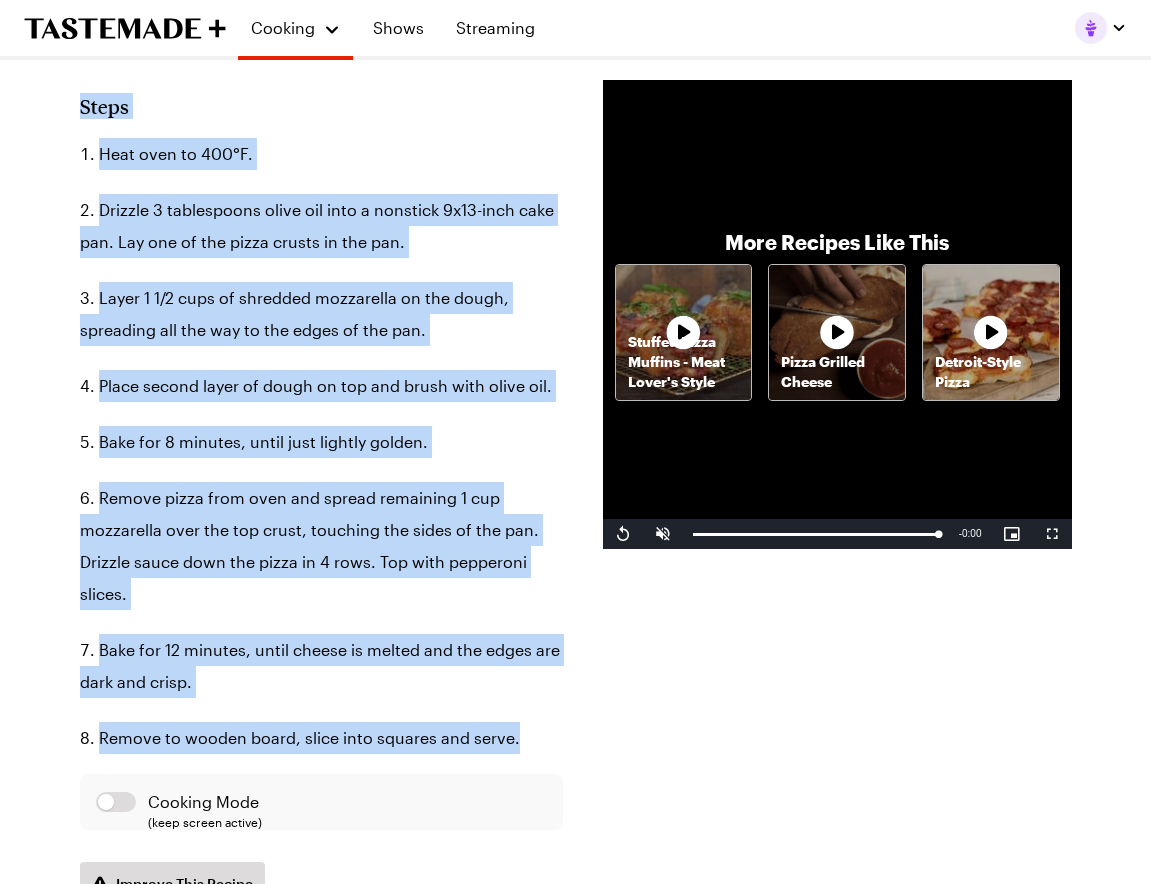 drag, startPoint x: 79, startPoint y: 94, endPoint x: 558, endPoint y: 719, distance: 787.4427 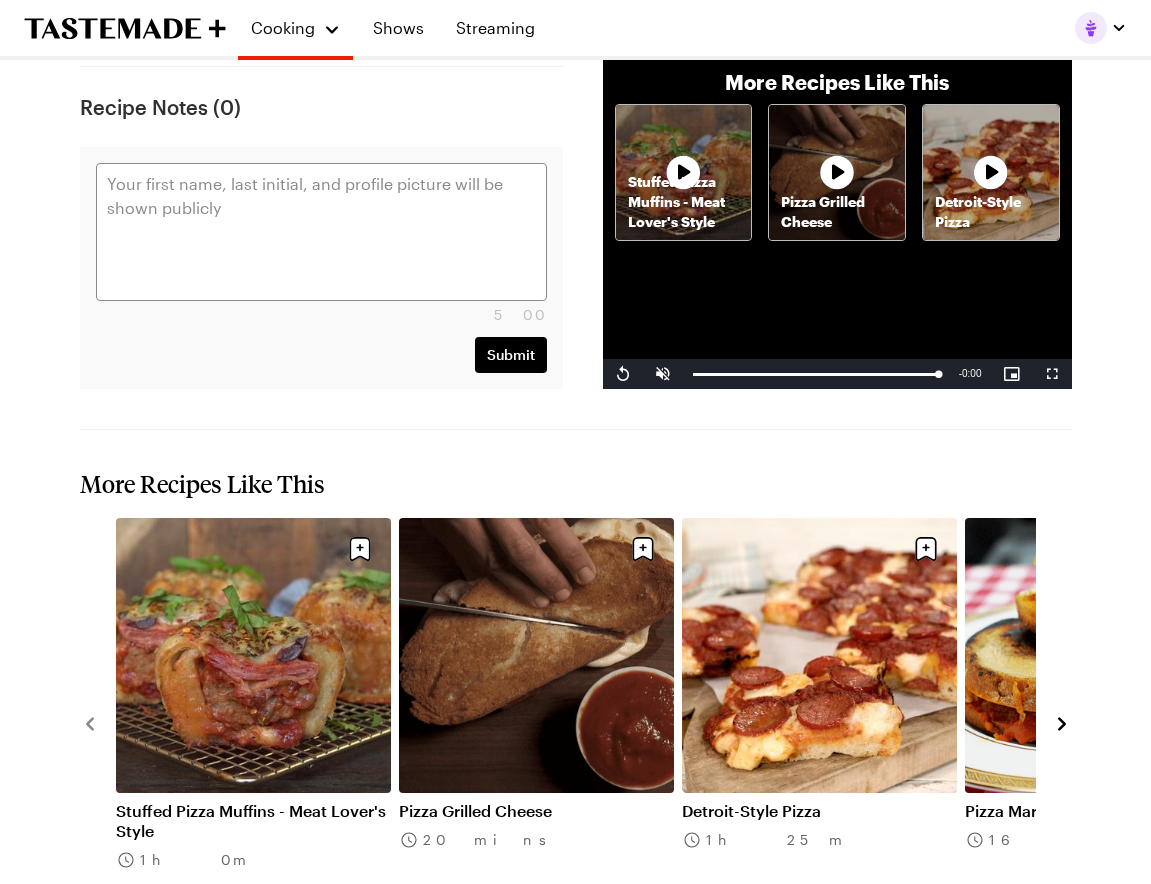scroll, scrollTop: 2140, scrollLeft: 0, axis: vertical 